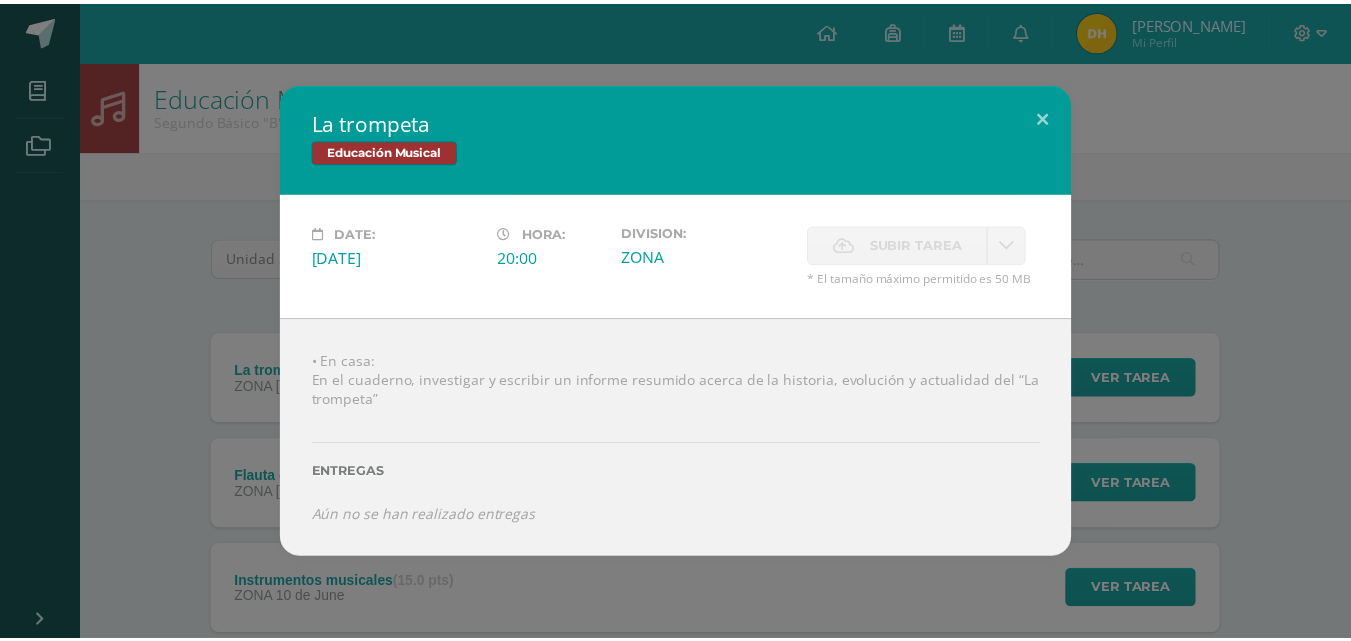 scroll, scrollTop: 127, scrollLeft: 0, axis: vertical 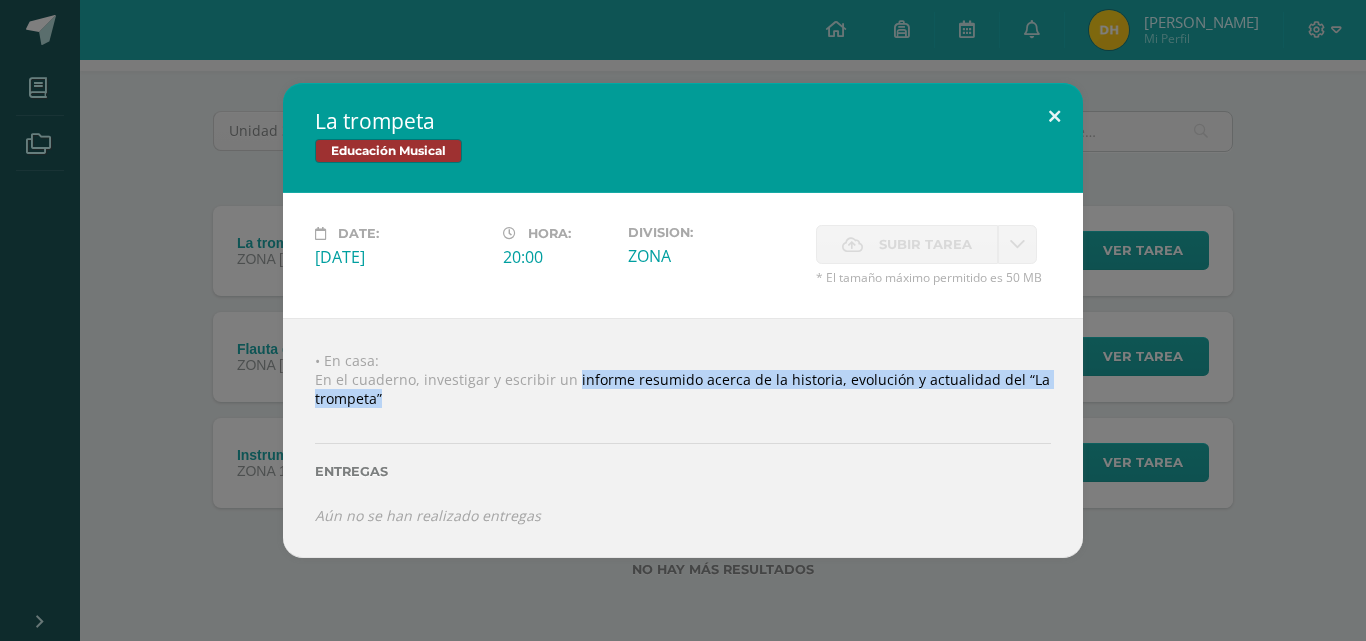 click at bounding box center [1054, 117] 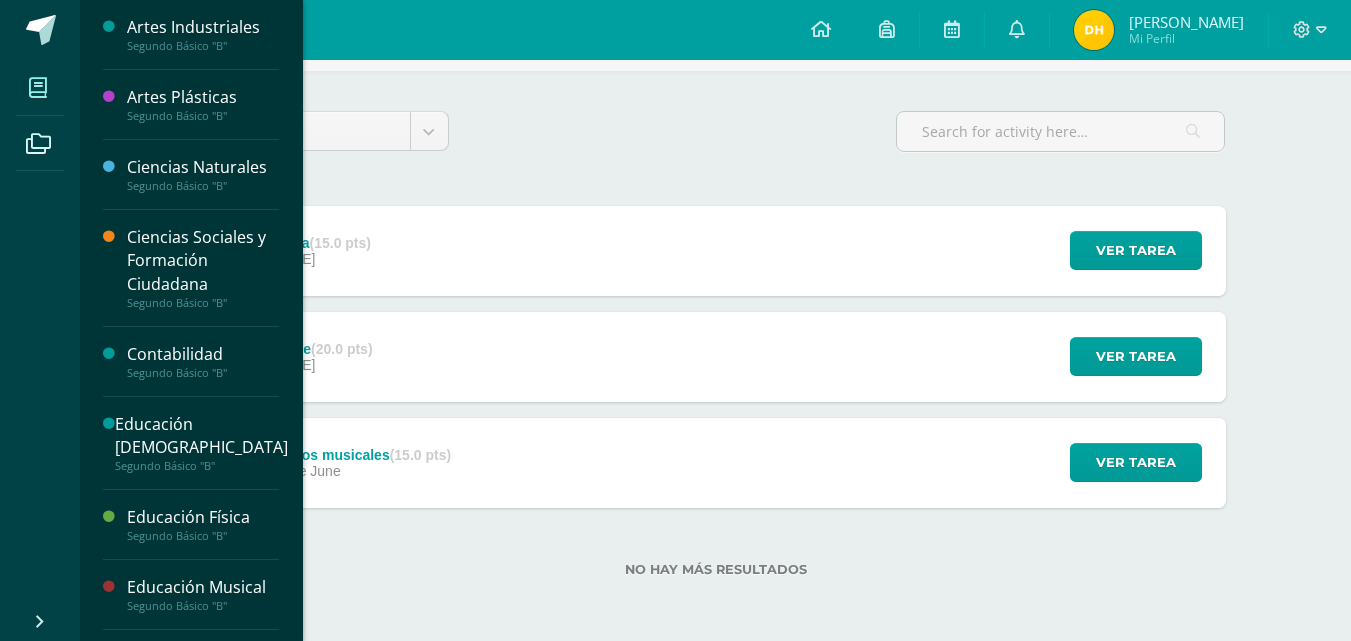 click at bounding box center [38, 87] 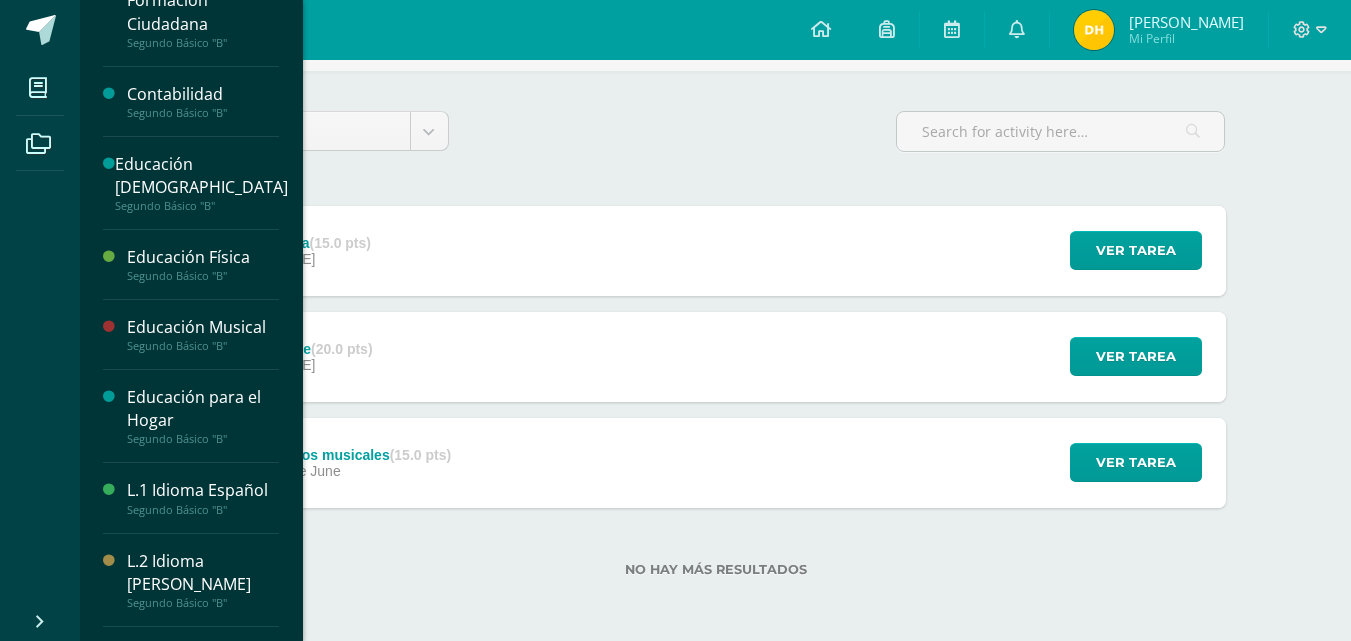 scroll, scrollTop: 300, scrollLeft: 0, axis: vertical 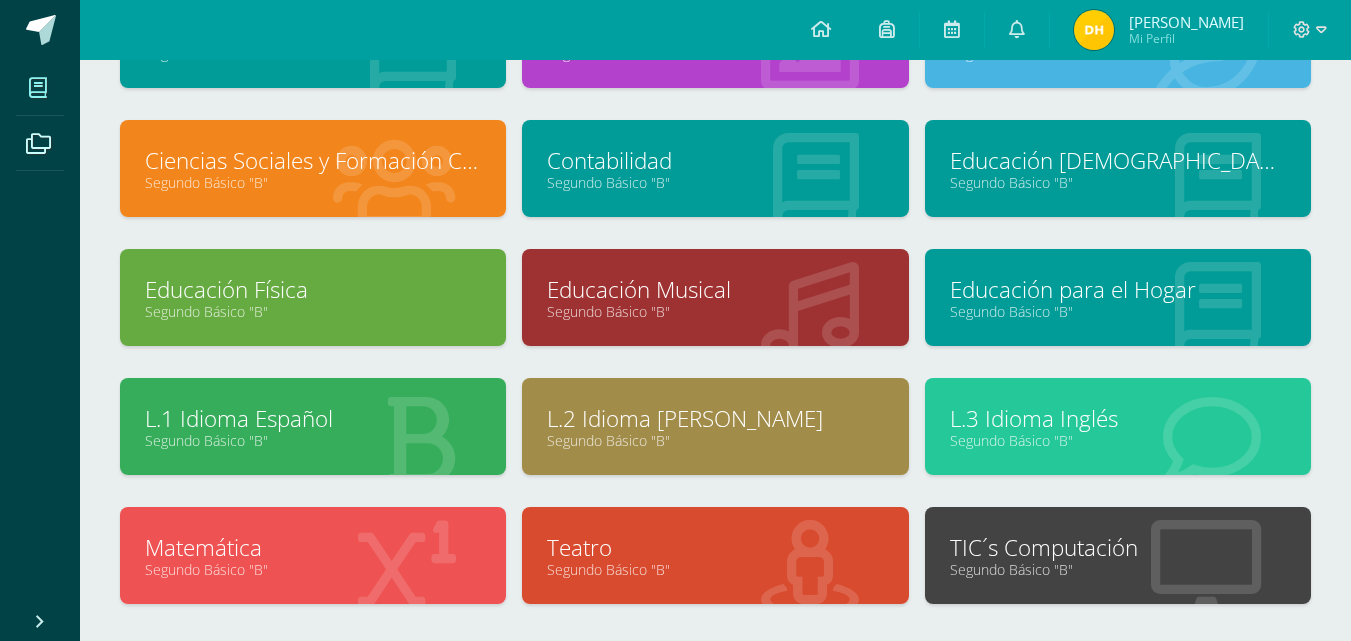 click on "Educación Física" at bounding box center (313, 289) 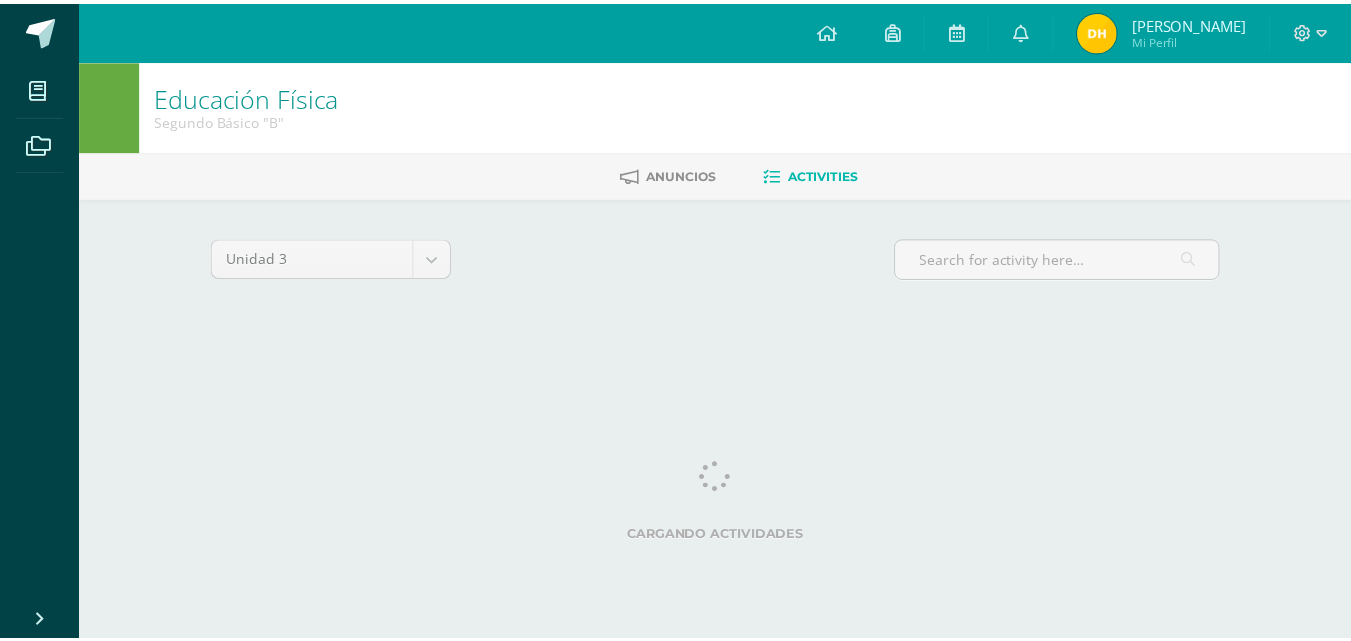 scroll, scrollTop: 0, scrollLeft: 0, axis: both 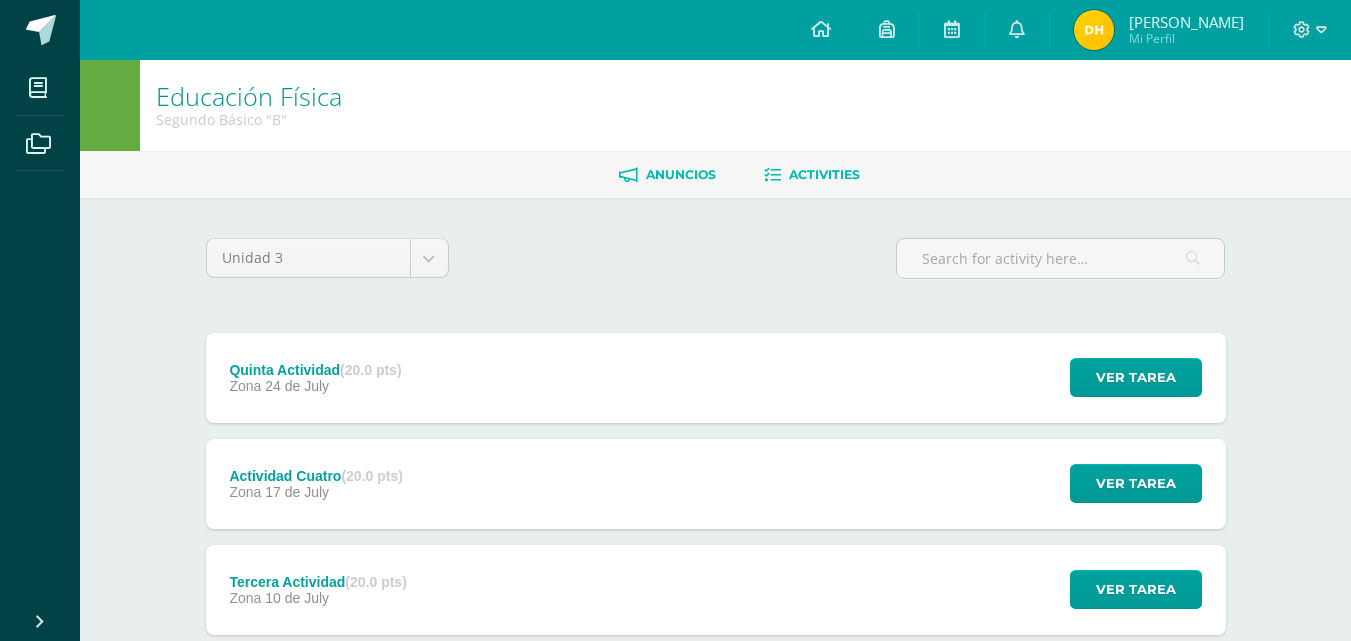 click on "Anuncios" at bounding box center [681, 174] 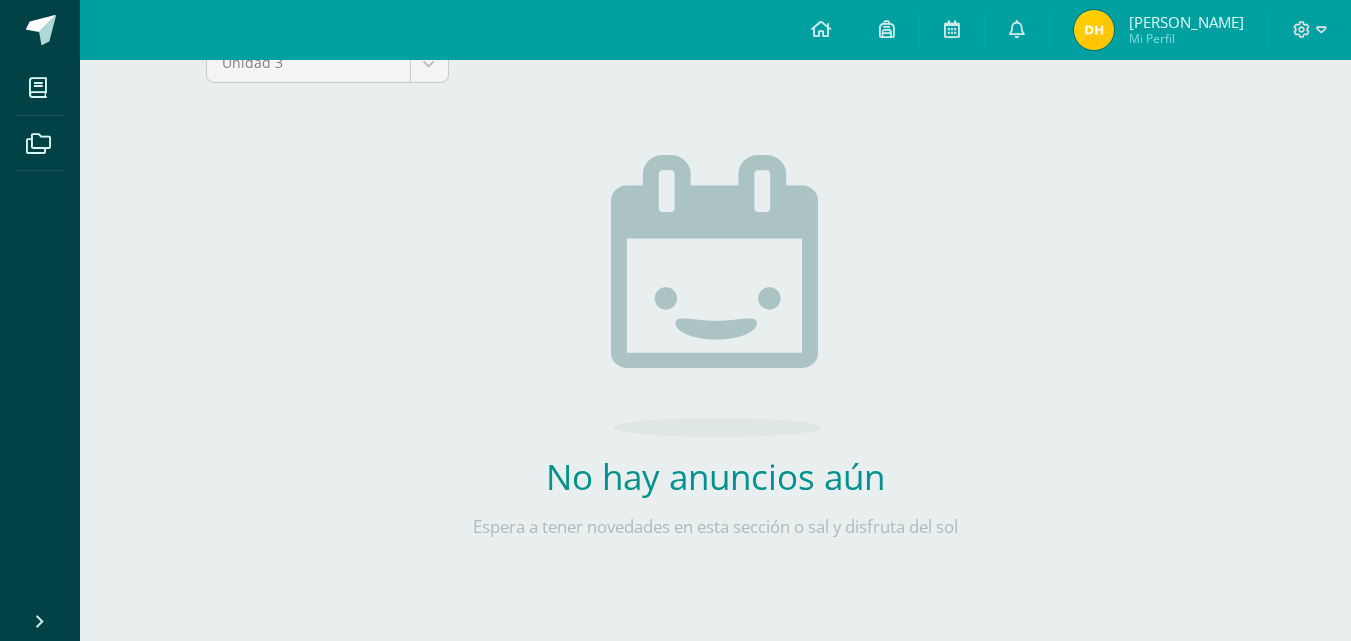scroll, scrollTop: 196, scrollLeft: 0, axis: vertical 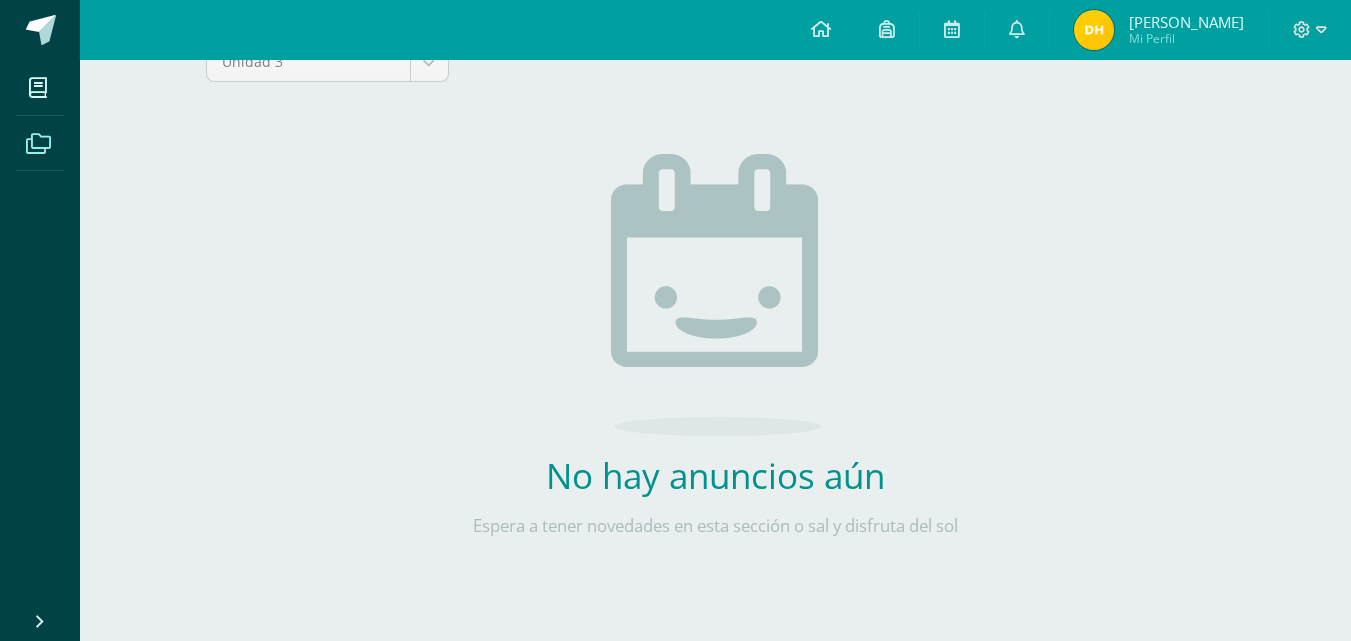 click at bounding box center (38, 144) 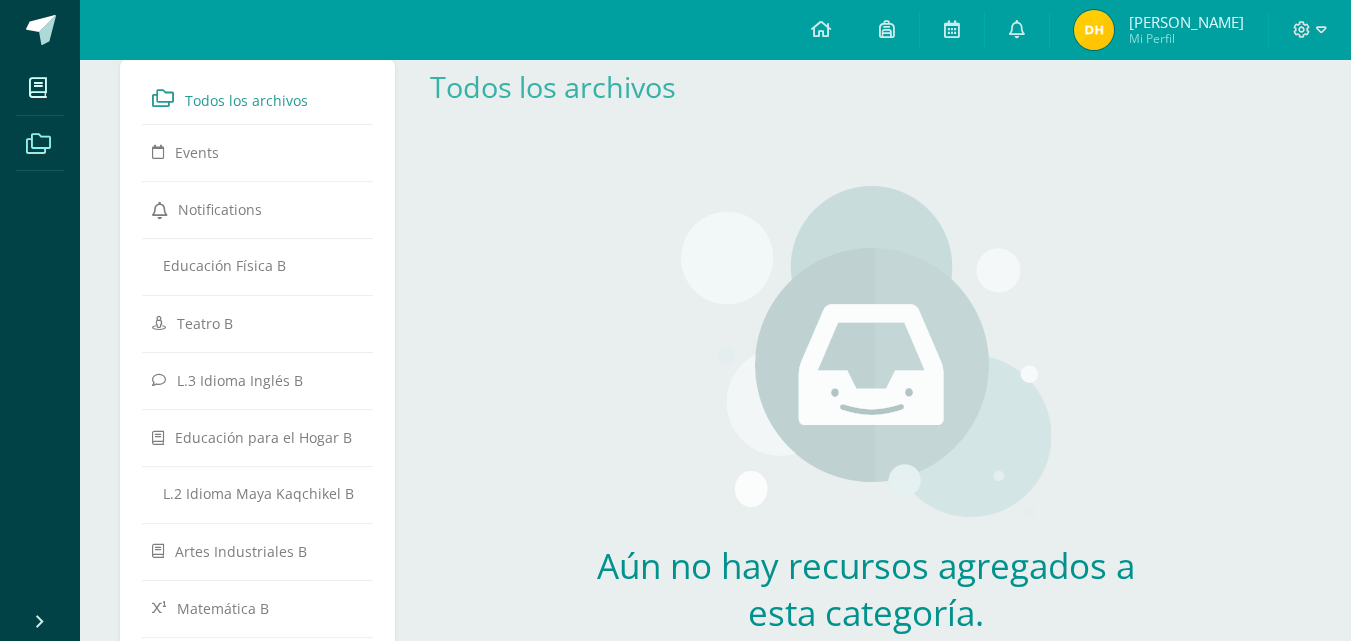 scroll, scrollTop: 0, scrollLeft: 0, axis: both 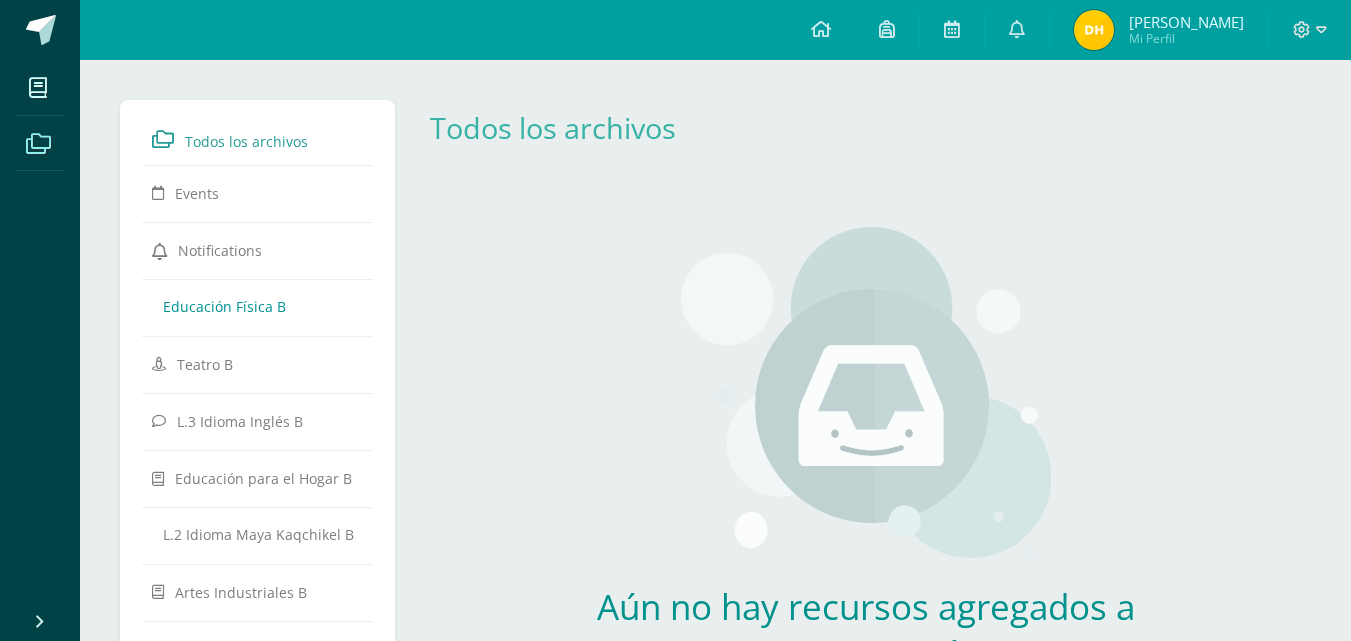 click on "Educación Física B" at bounding box center (257, 306) 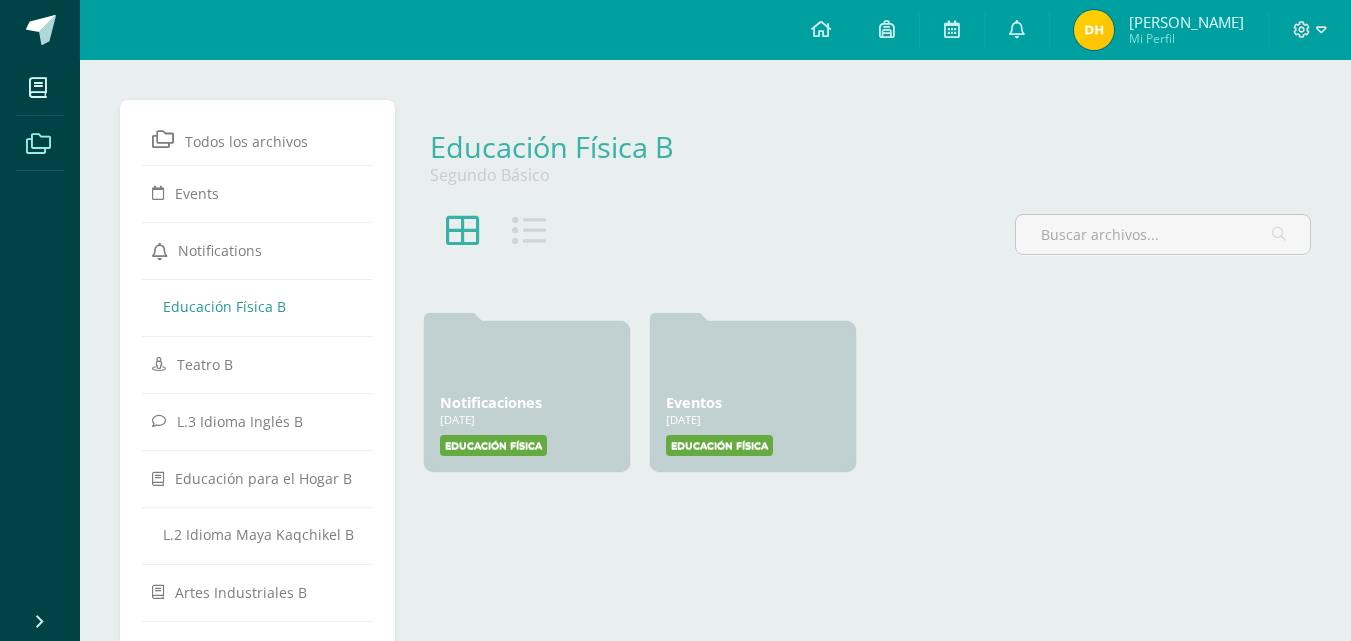 scroll, scrollTop: 0, scrollLeft: 0, axis: both 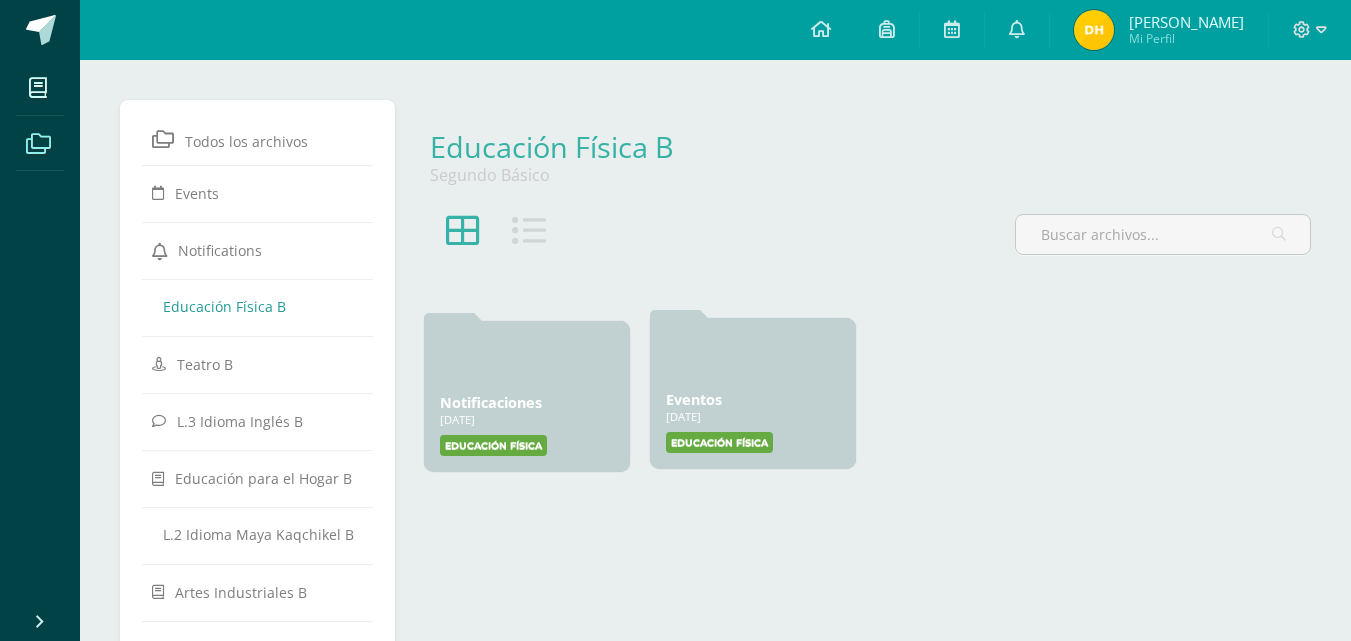 click on "17 Jan, 2025" at bounding box center [753, 416] 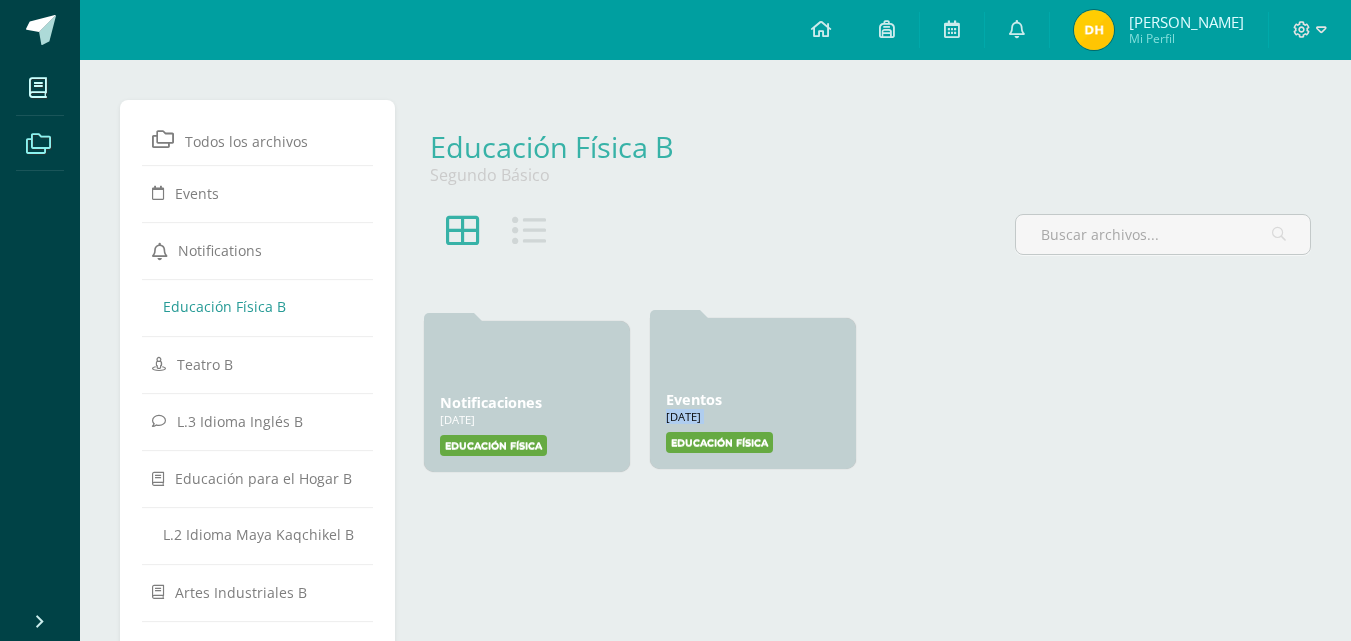 click on "Eventos
17 Jan, 2025 17 Jan, 2025 Creado por:
Educación Física" at bounding box center (753, 393) 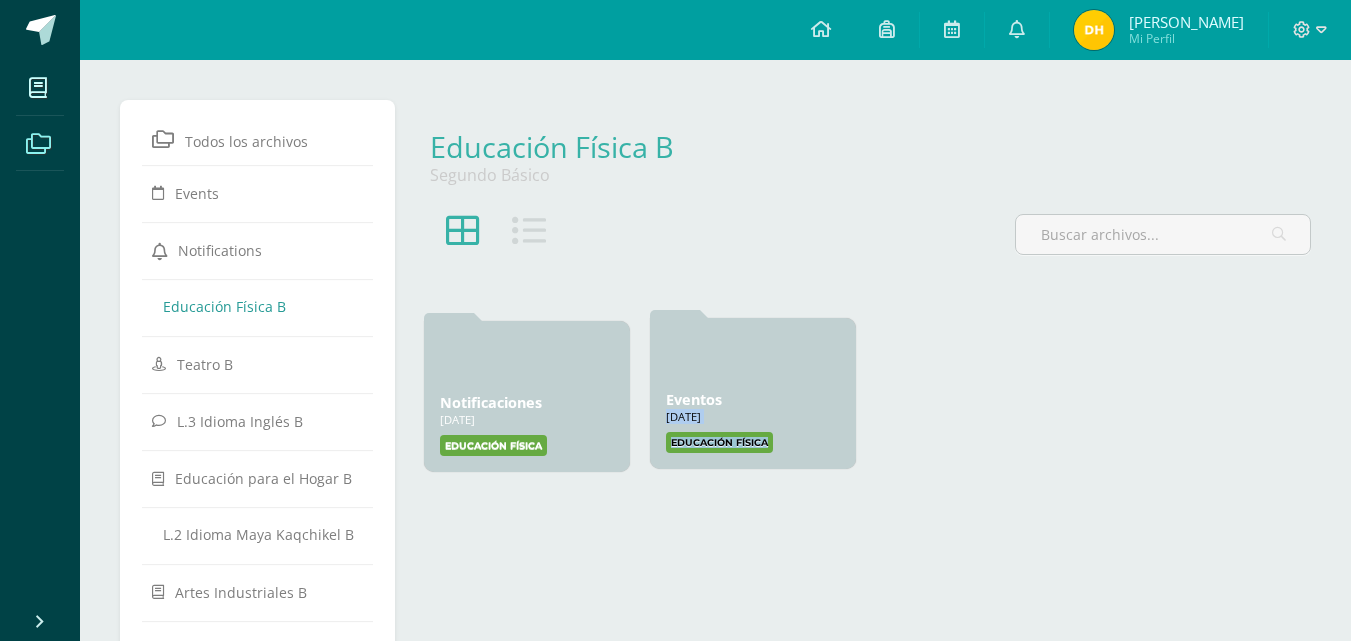 click on "Eventos
17 Jan, 2025 17 Jan, 2025 Creado por:
Educación Física" at bounding box center (753, 393) 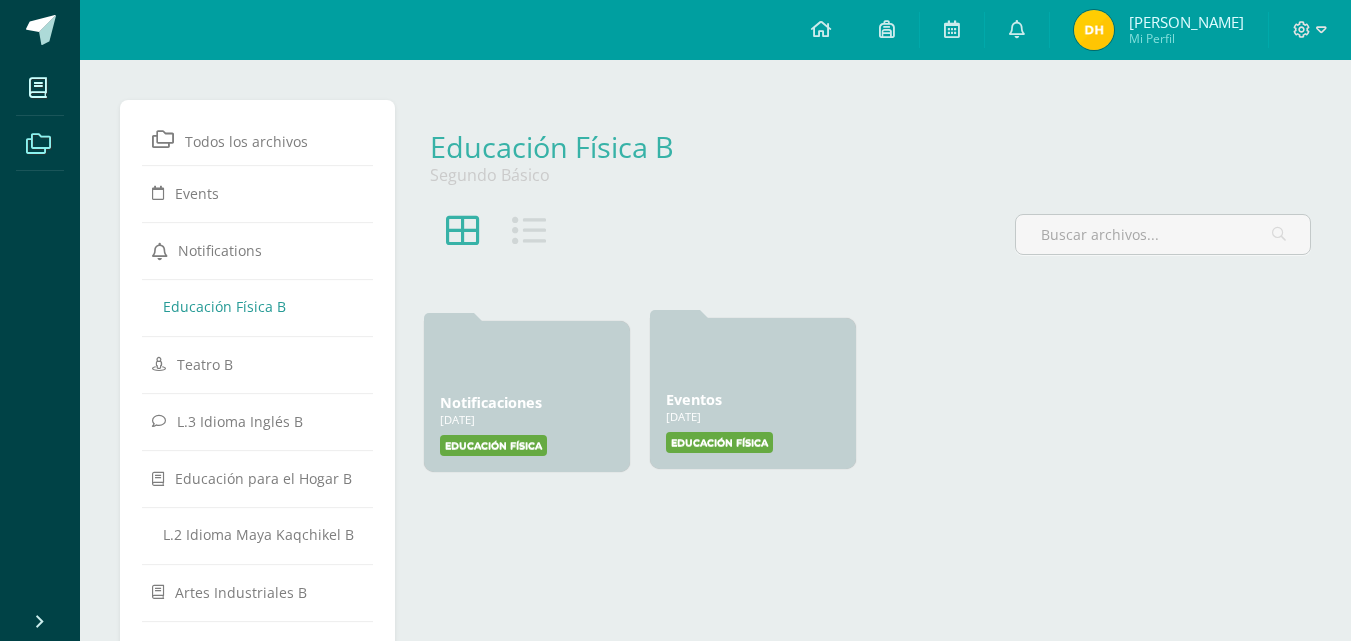 click at bounding box center [753, 358] 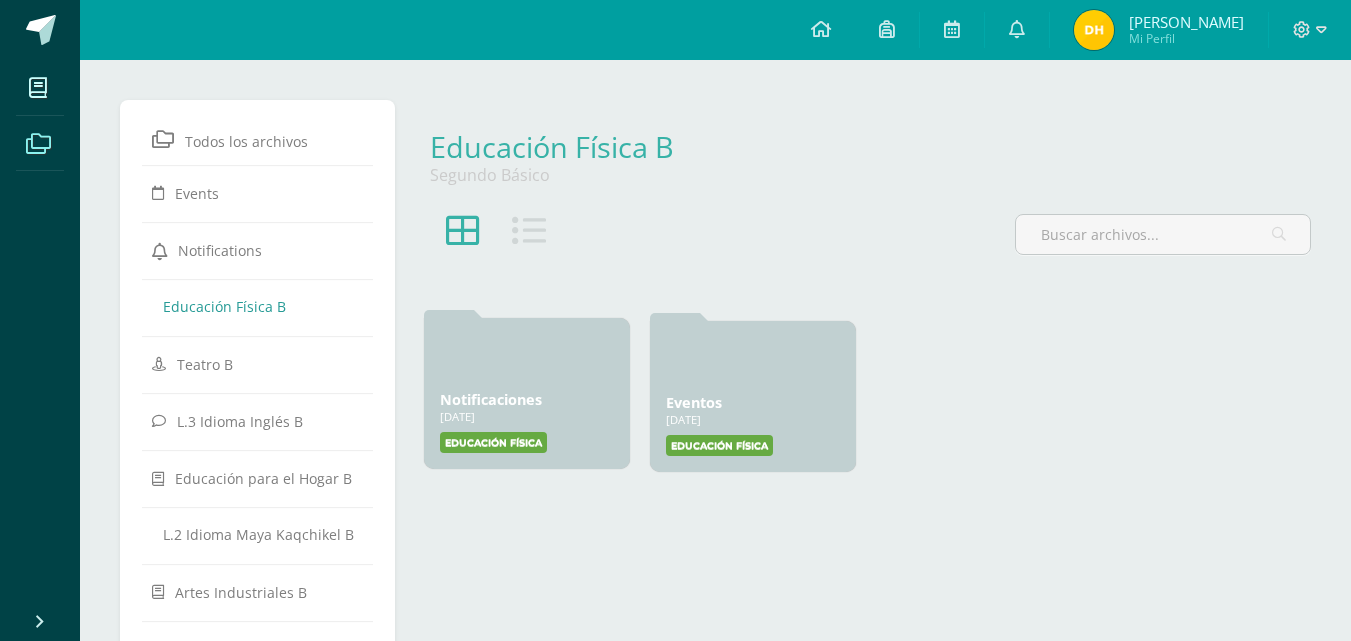 click on "17 Jan, 2025" at bounding box center [527, 416] 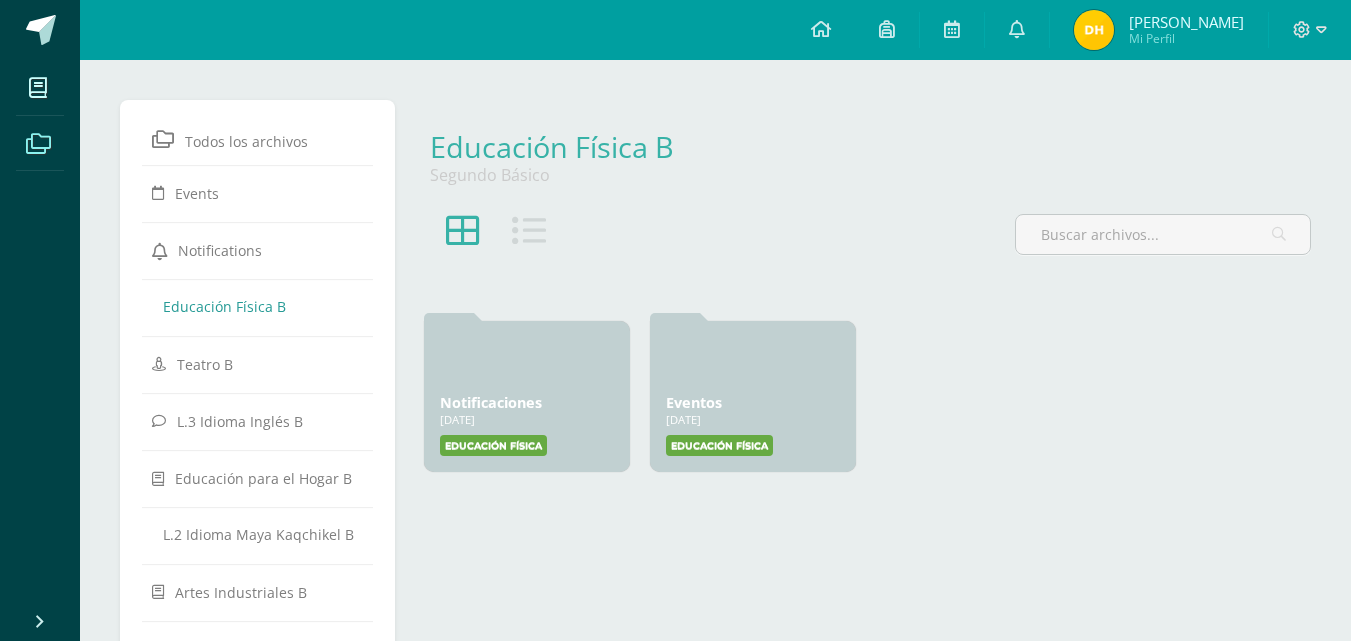 click at bounding box center [496, 242] 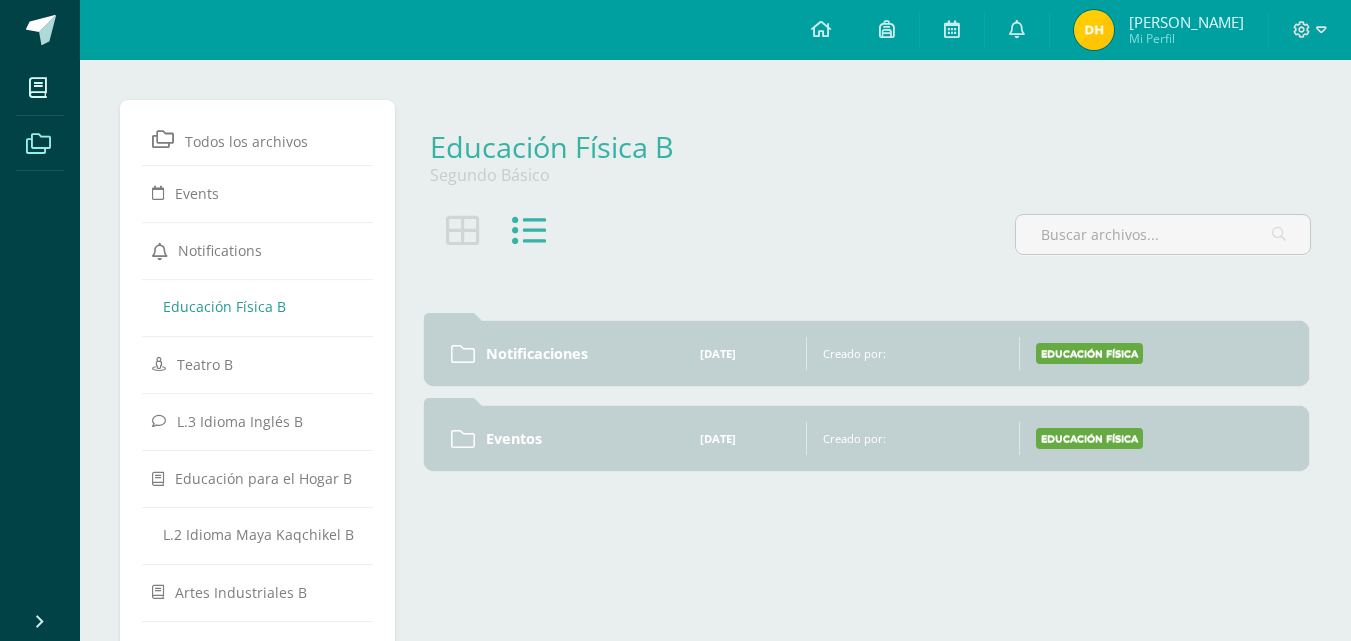 click at bounding box center [529, 231] 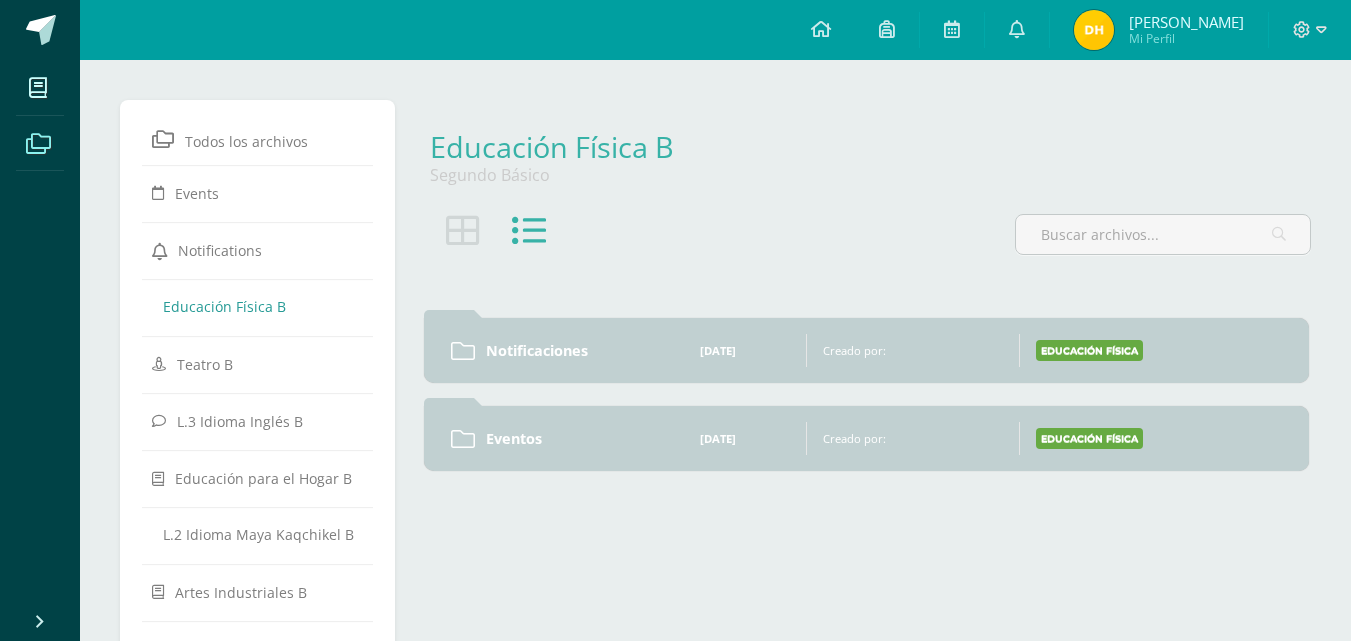 click on "Educación Física" at bounding box center [1088, 350] 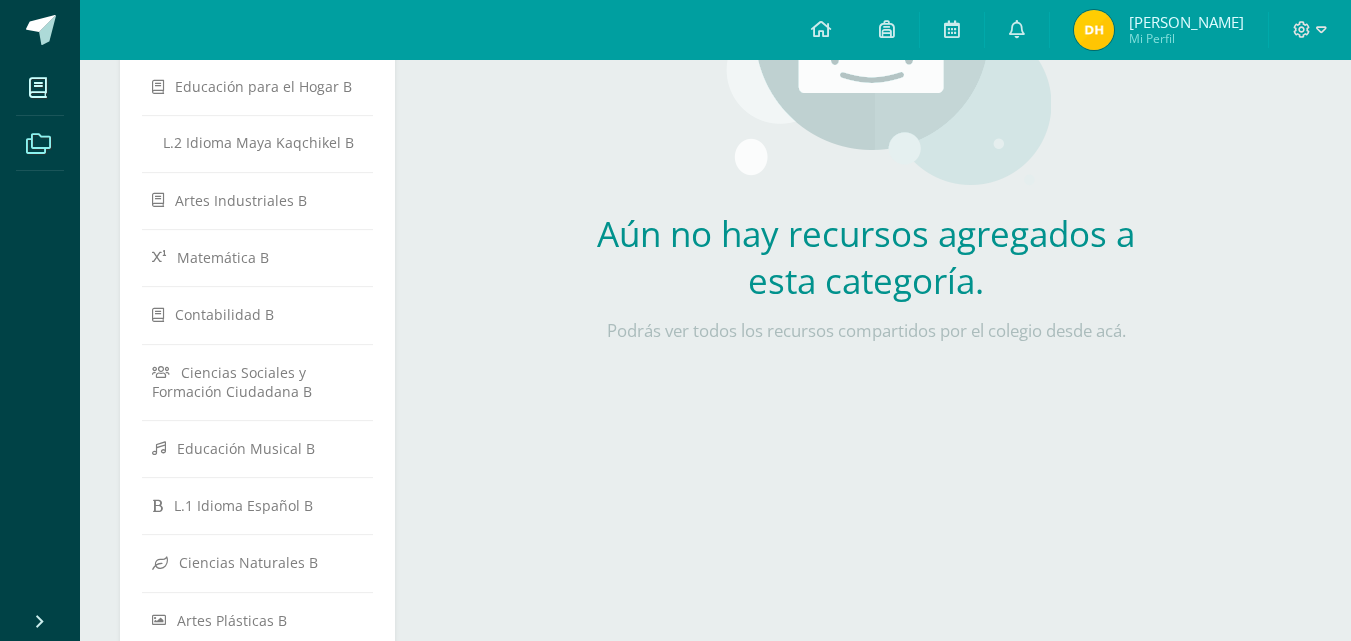 scroll, scrollTop: 500, scrollLeft: 0, axis: vertical 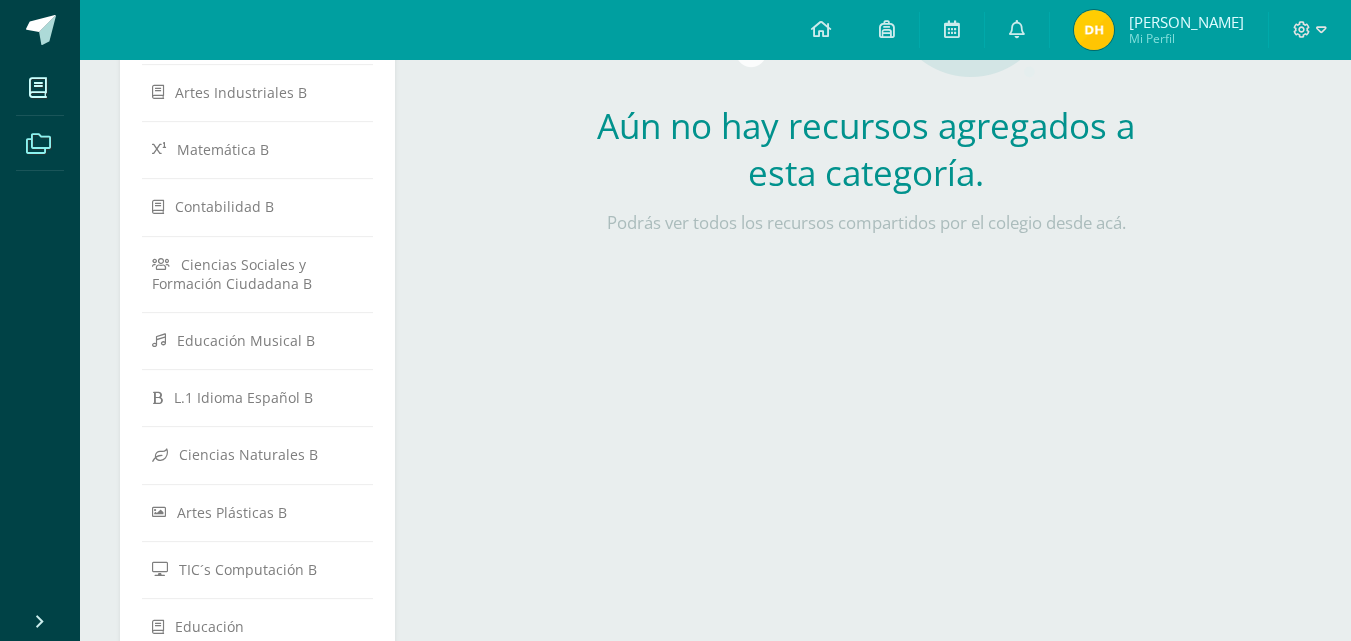 click on "[PERSON_NAME]" at bounding box center [1186, 22] 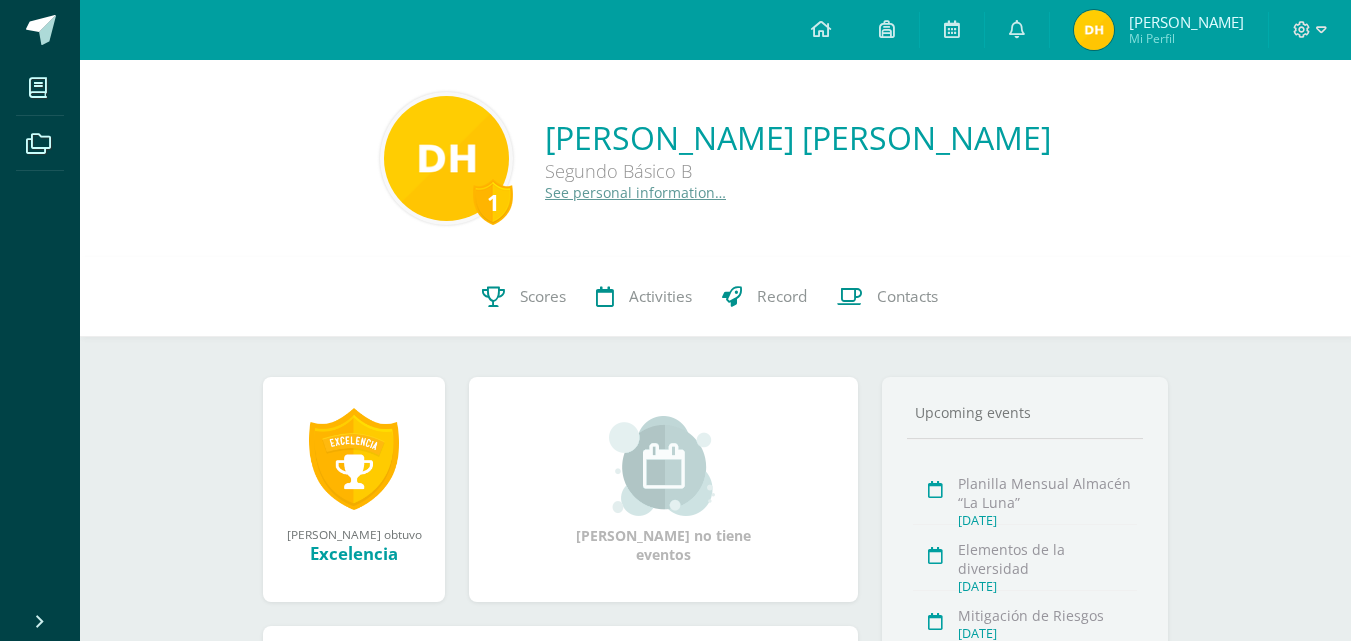 scroll, scrollTop: 0, scrollLeft: 0, axis: both 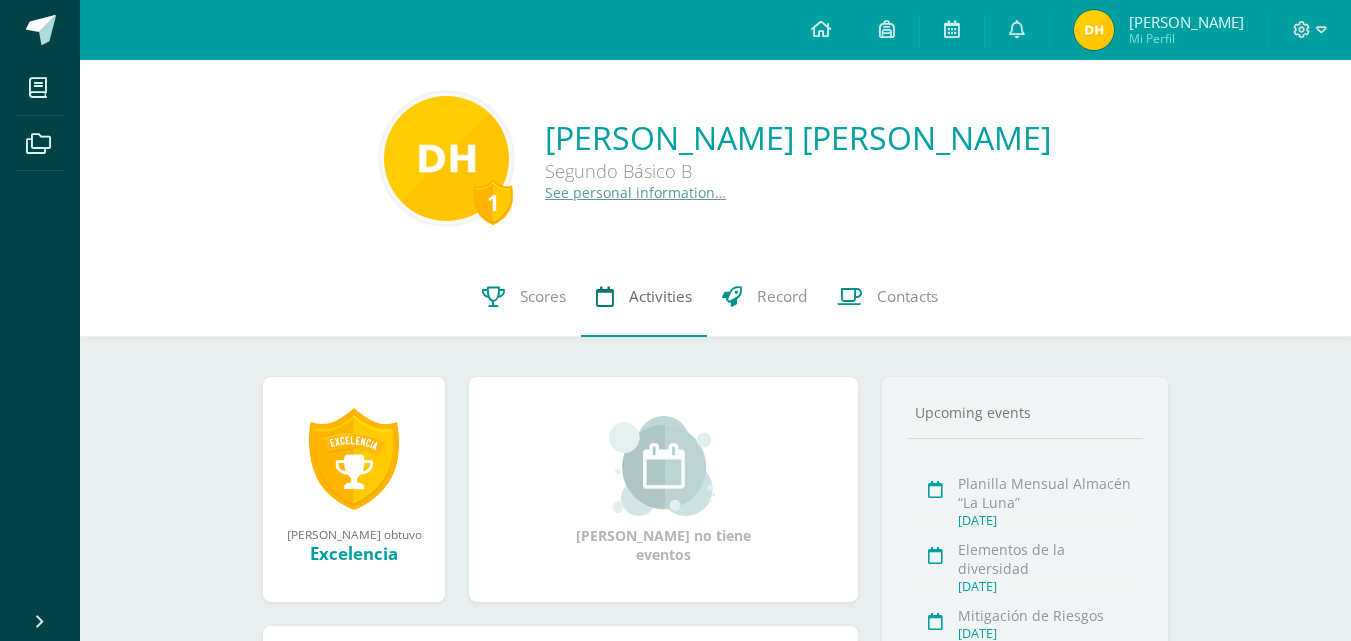 click on "Activities" at bounding box center (660, 296) 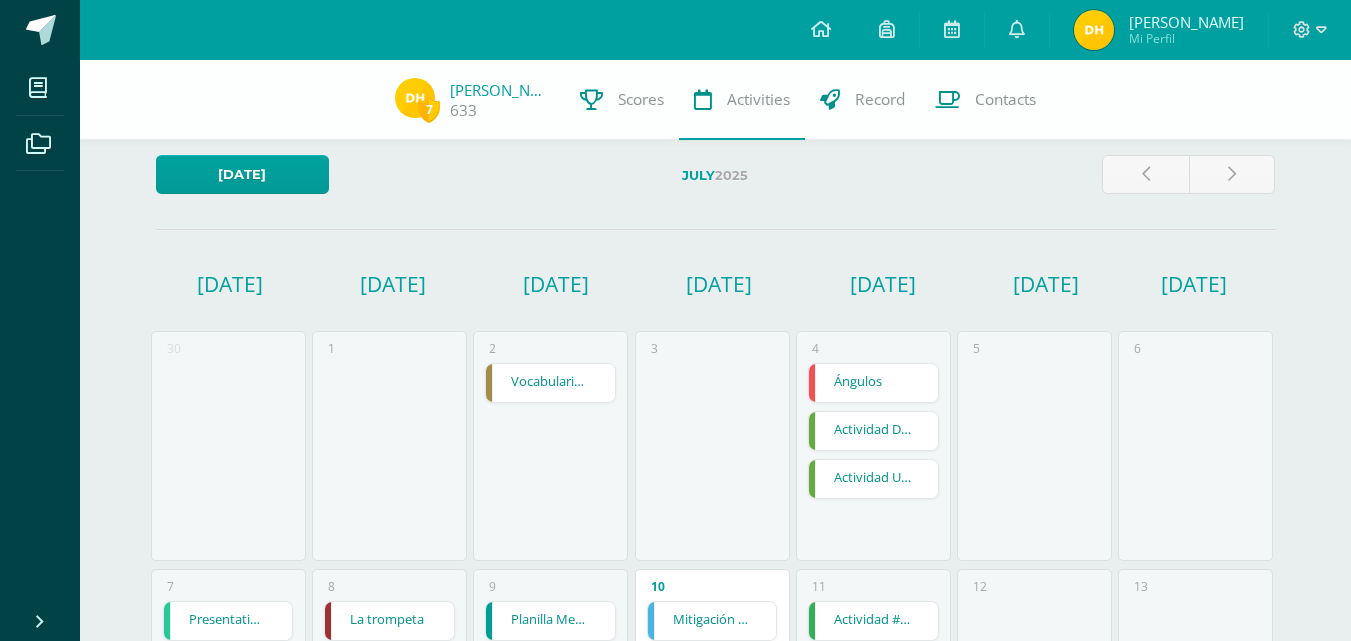 scroll, scrollTop: 0, scrollLeft: 0, axis: both 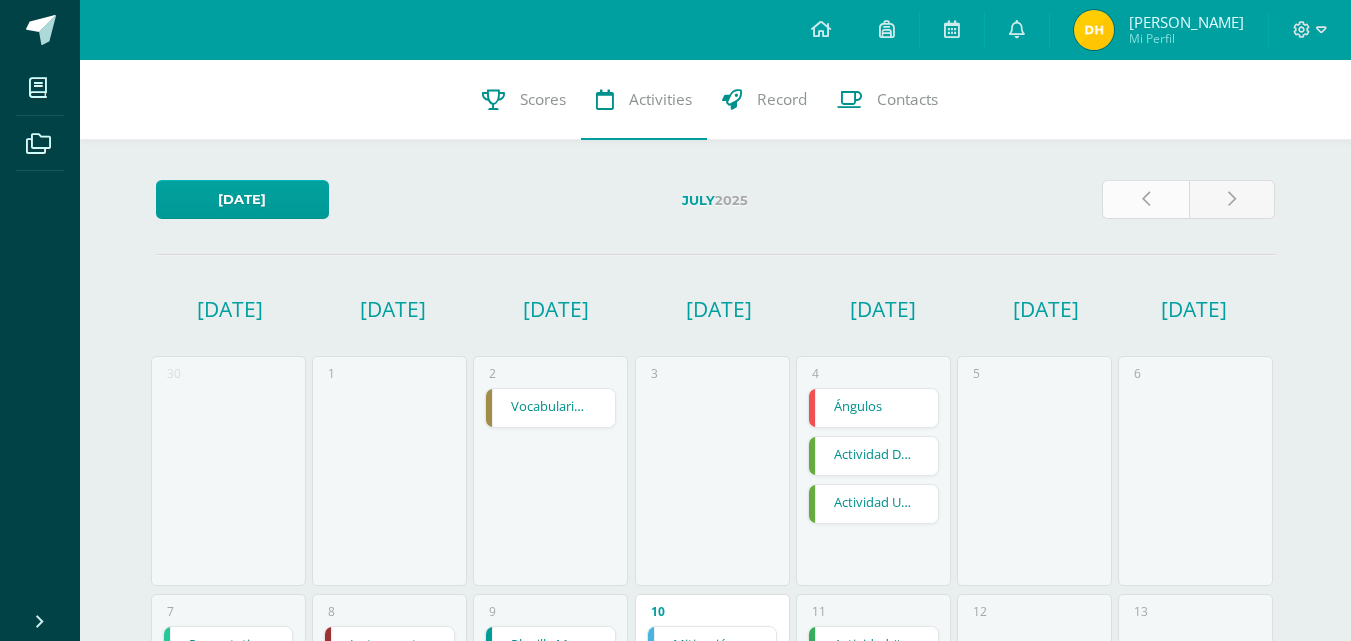 click at bounding box center (1146, 199) 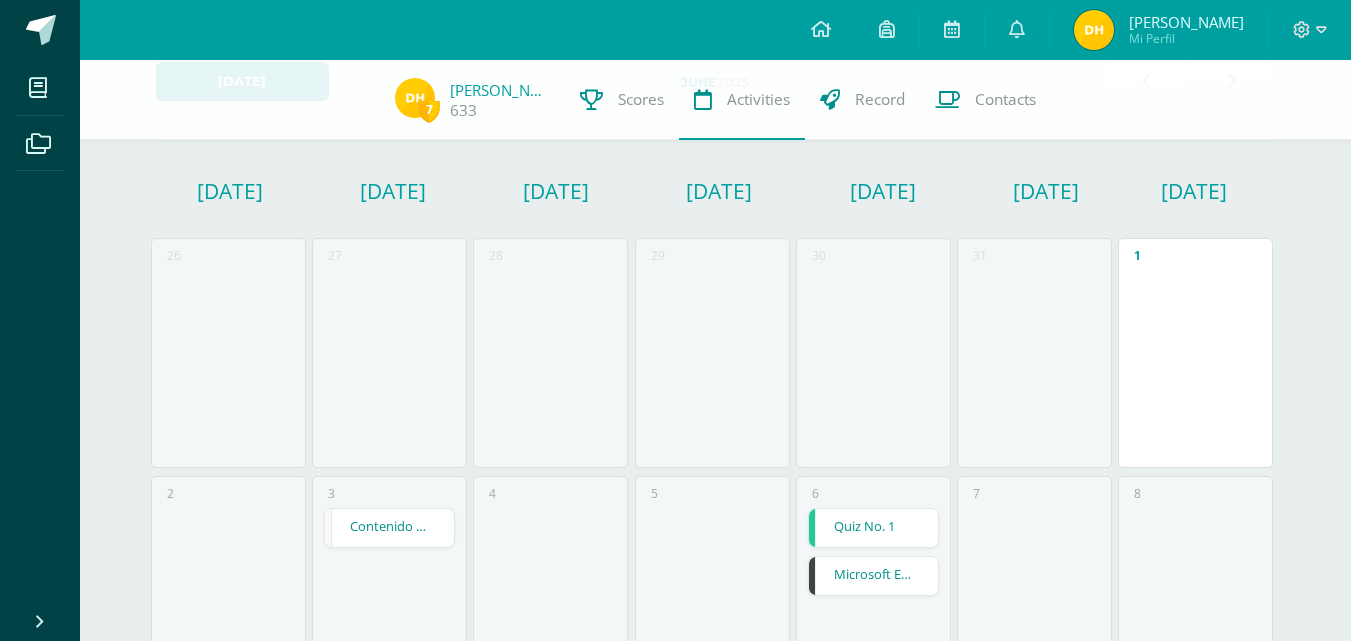 scroll, scrollTop: 300, scrollLeft: 0, axis: vertical 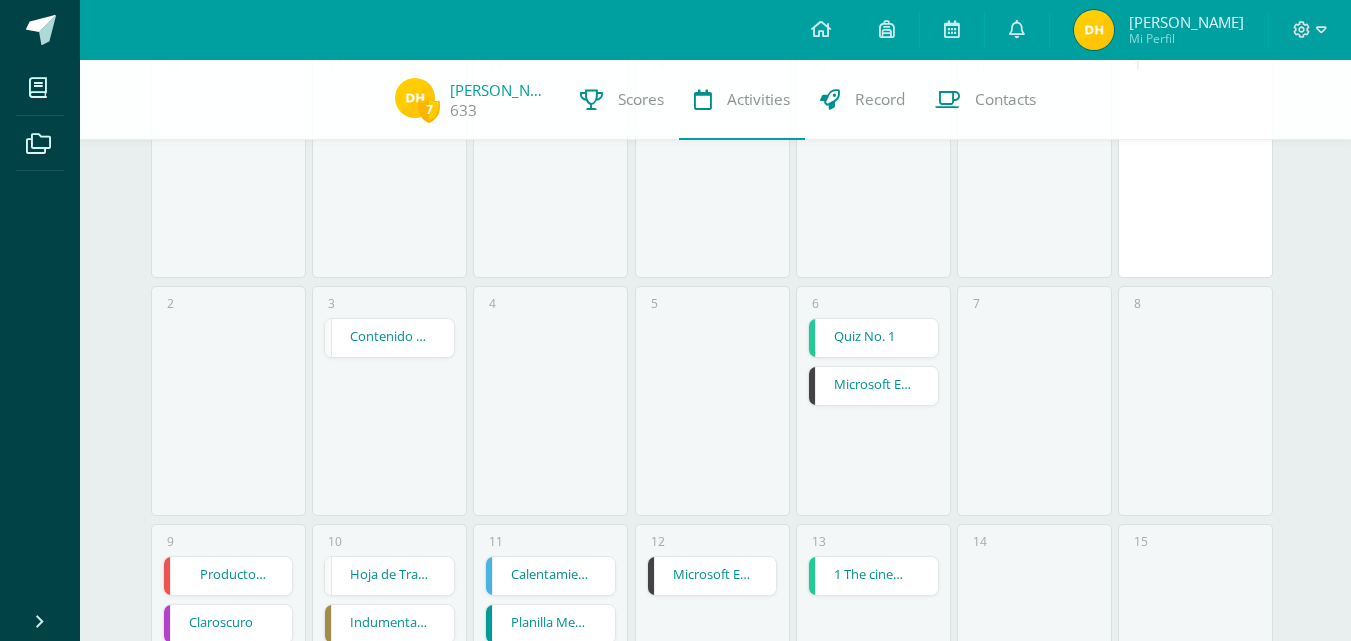 click on "Contenido de Voleibol y Cancha de Voleibol y sus medidas" at bounding box center [389, 338] 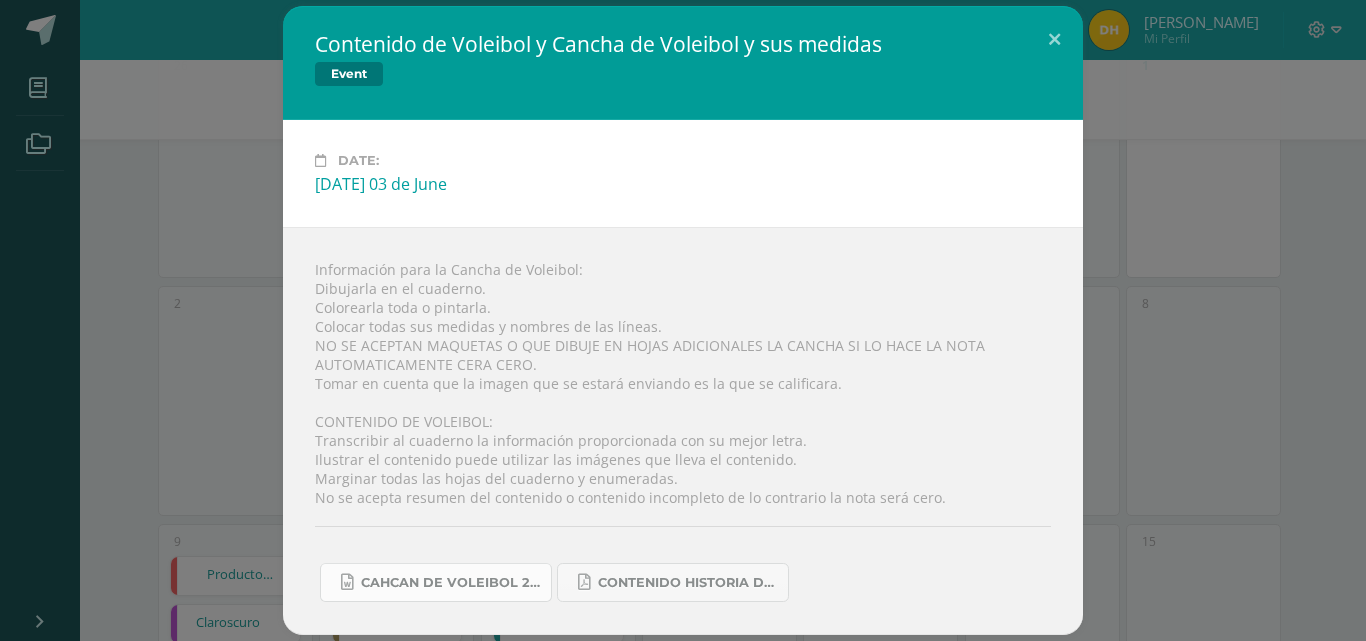 click on "Cahcan de Voleibol 2025.docx" at bounding box center [451, 583] 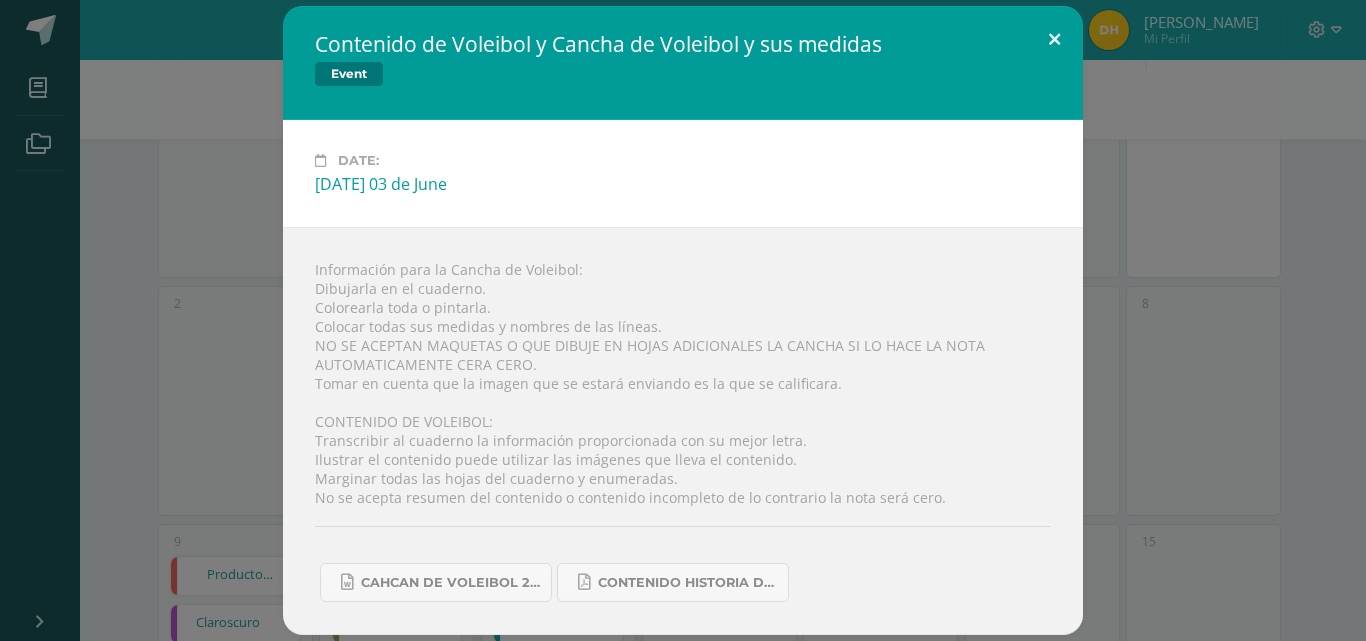 click at bounding box center (1054, 40) 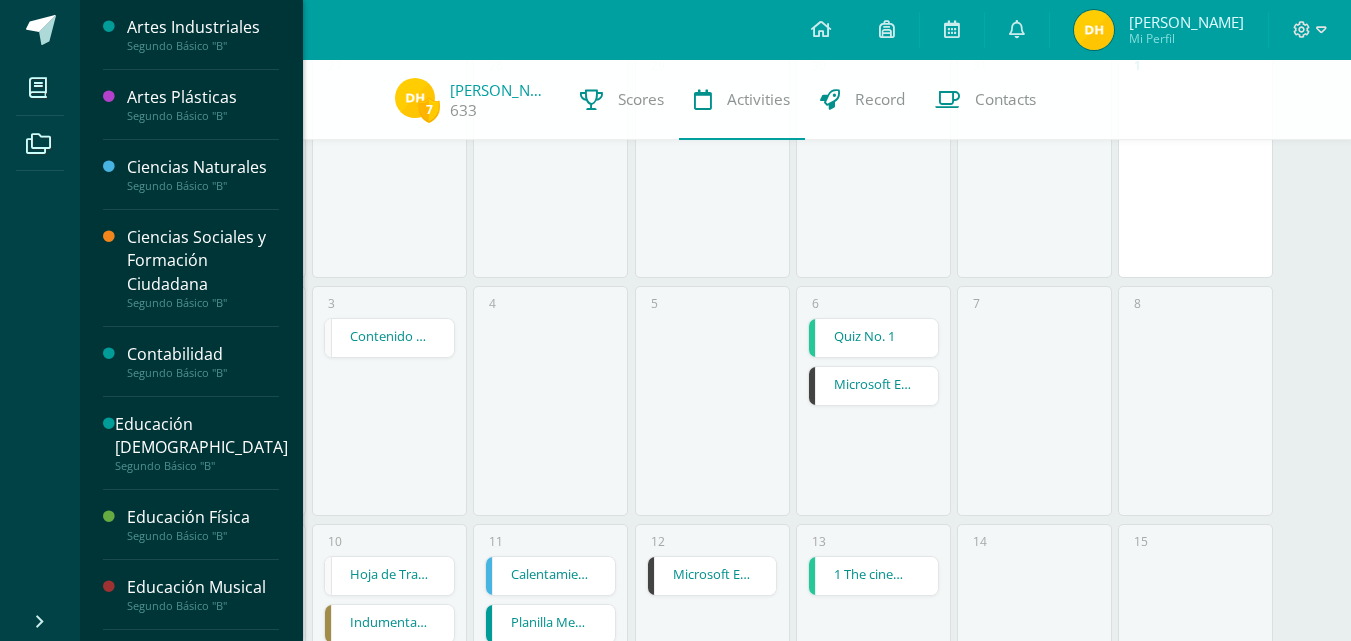 click on "My courses" at bounding box center [40, 88] 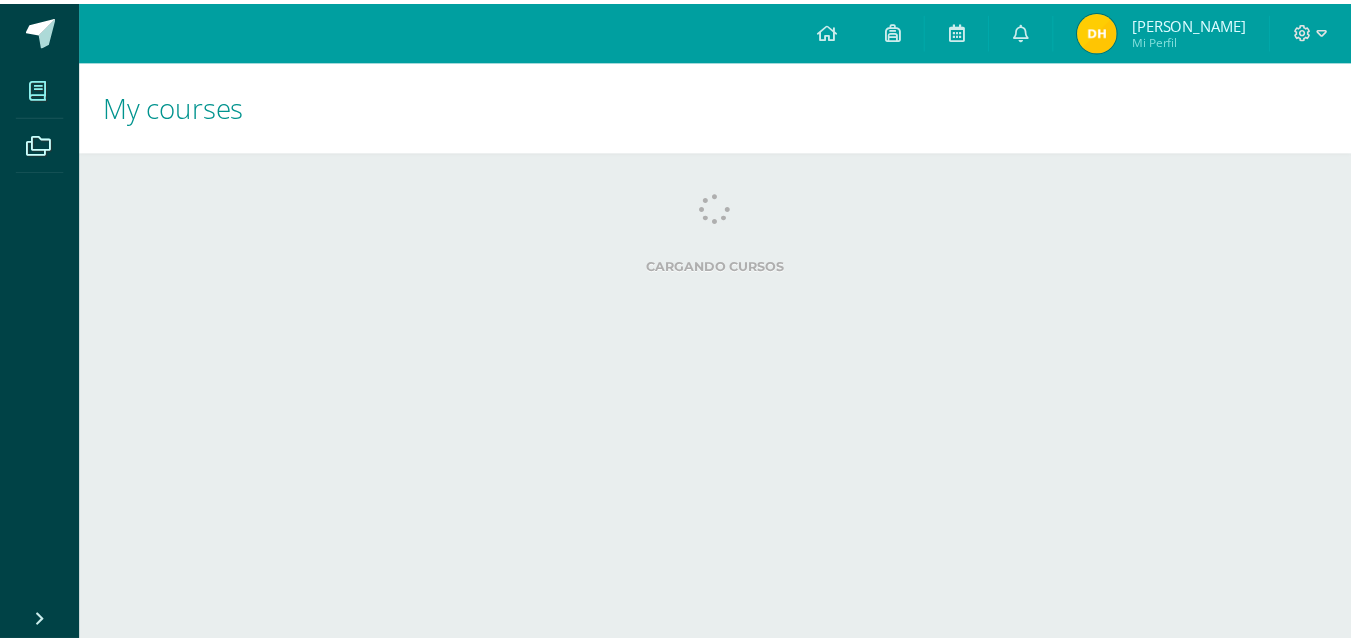 scroll, scrollTop: 0, scrollLeft: 0, axis: both 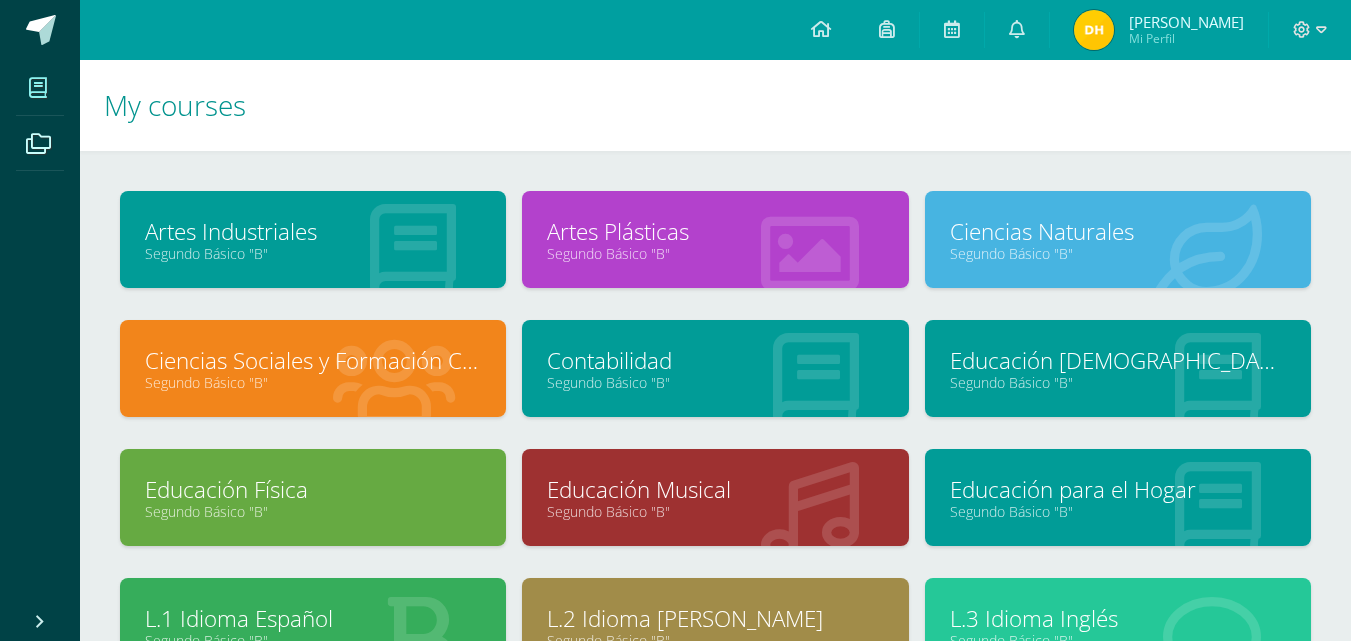click on "[PERSON_NAME]" at bounding box center [1186, 22] 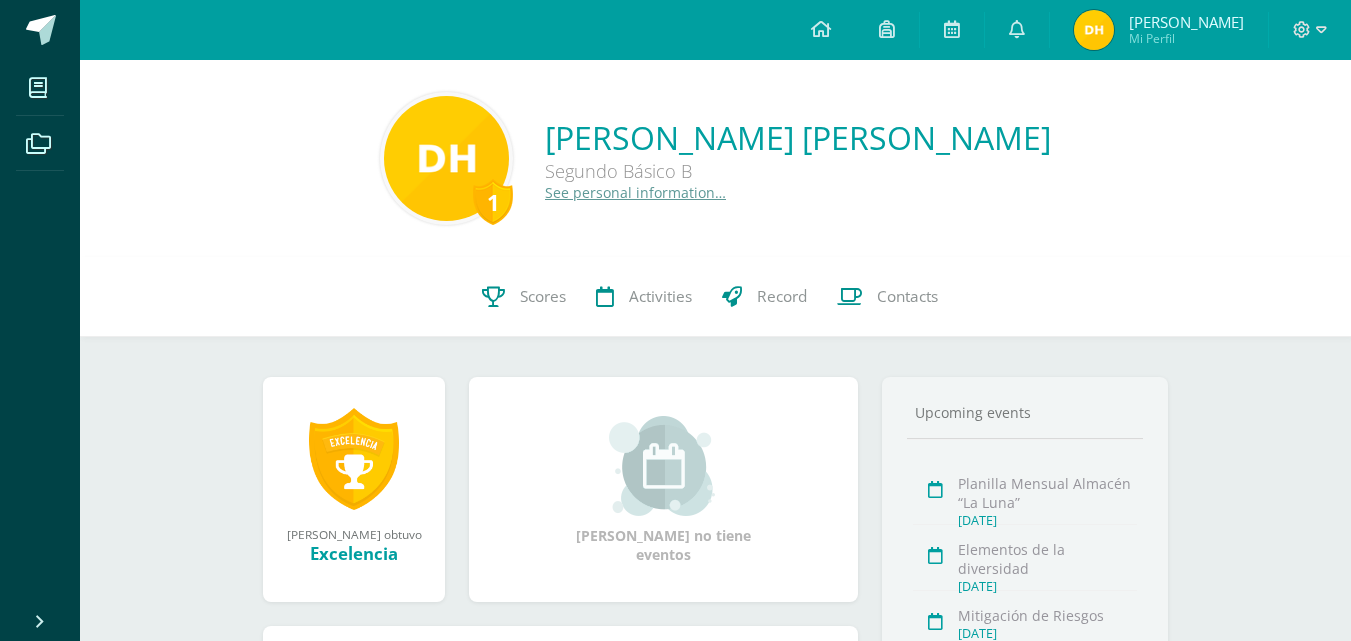 scroll, scrollTop: 0, scrollLeft: 0, axis: both 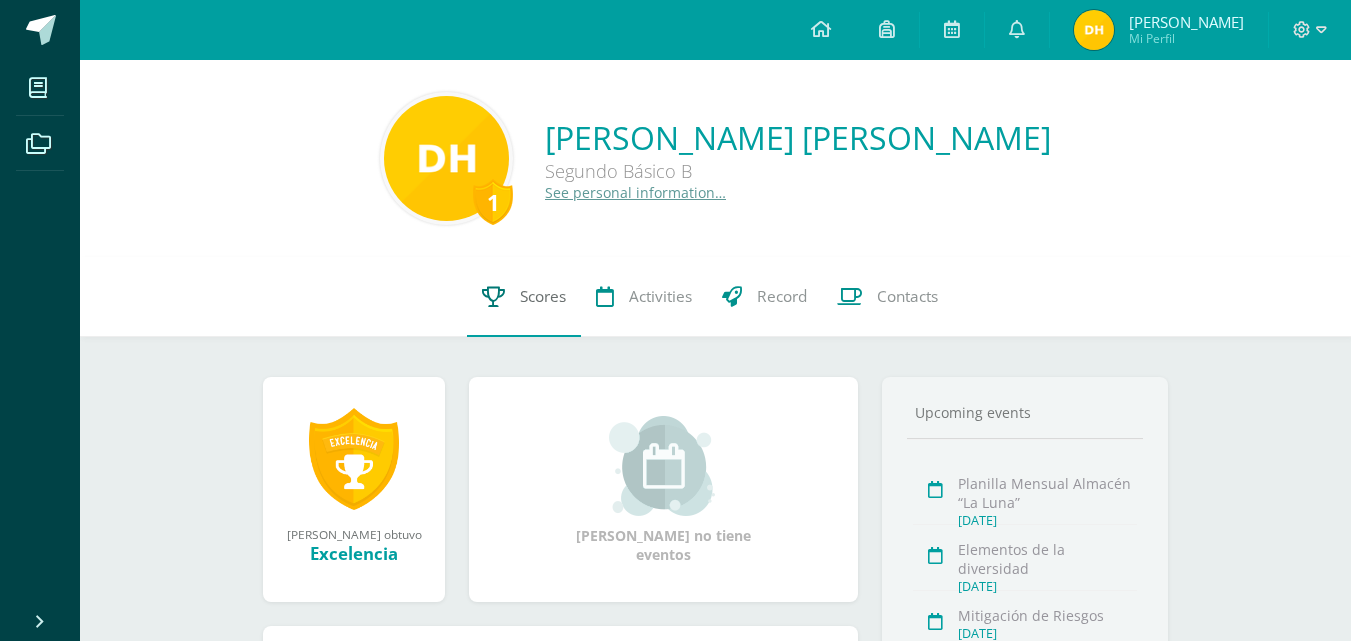 click at bounding box center (493, 296) 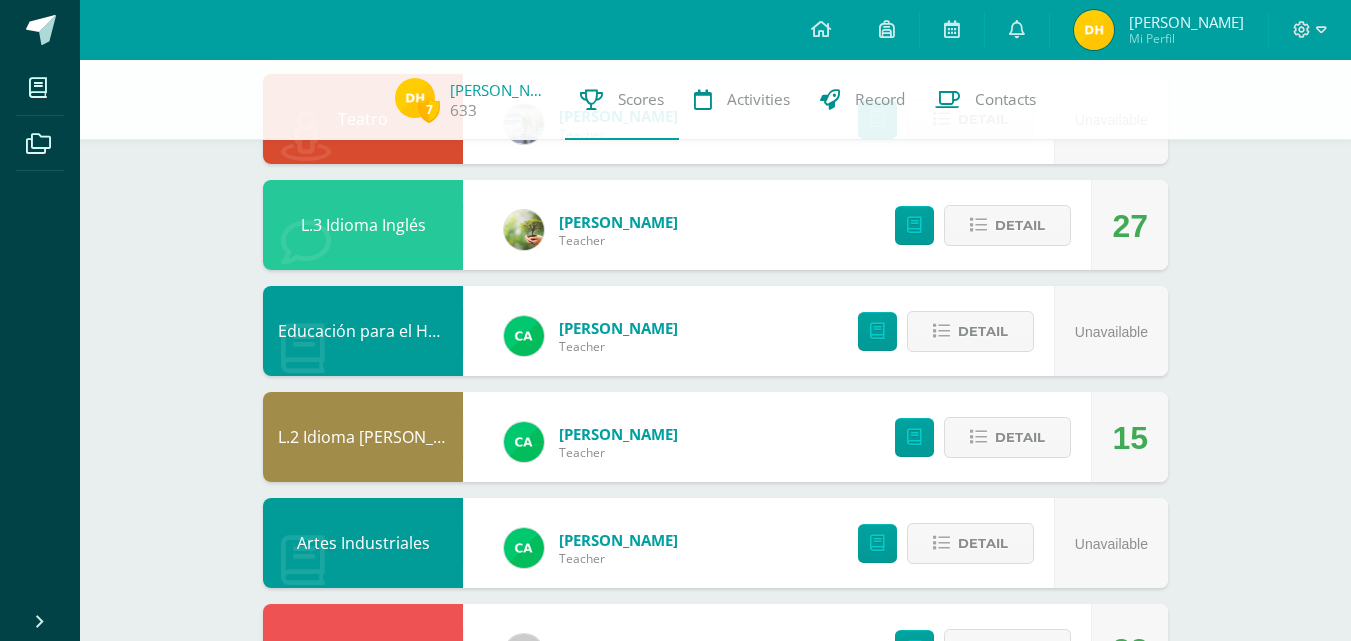scroll, scrollTop: 300, scrollLeft: 0, axis: vertical 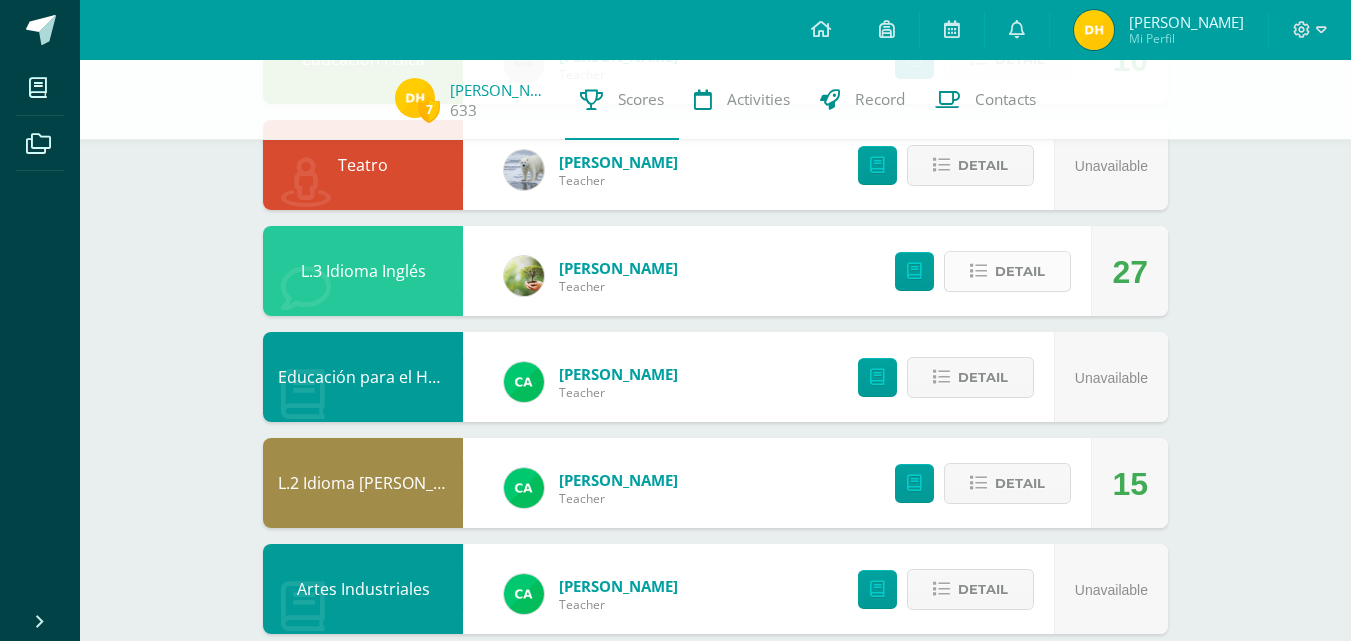 click on "Detail" at bounding box center [1007, 271] 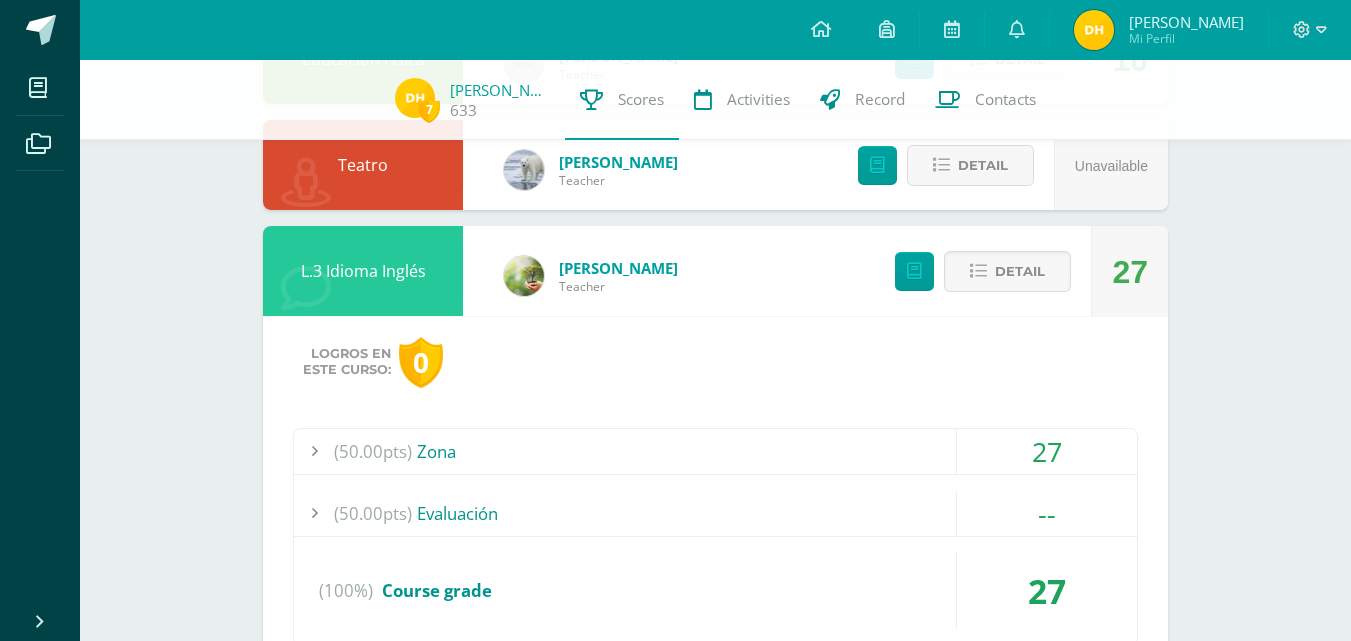click on "(50.00pts)
Zona" at bounding box center (715, 451) 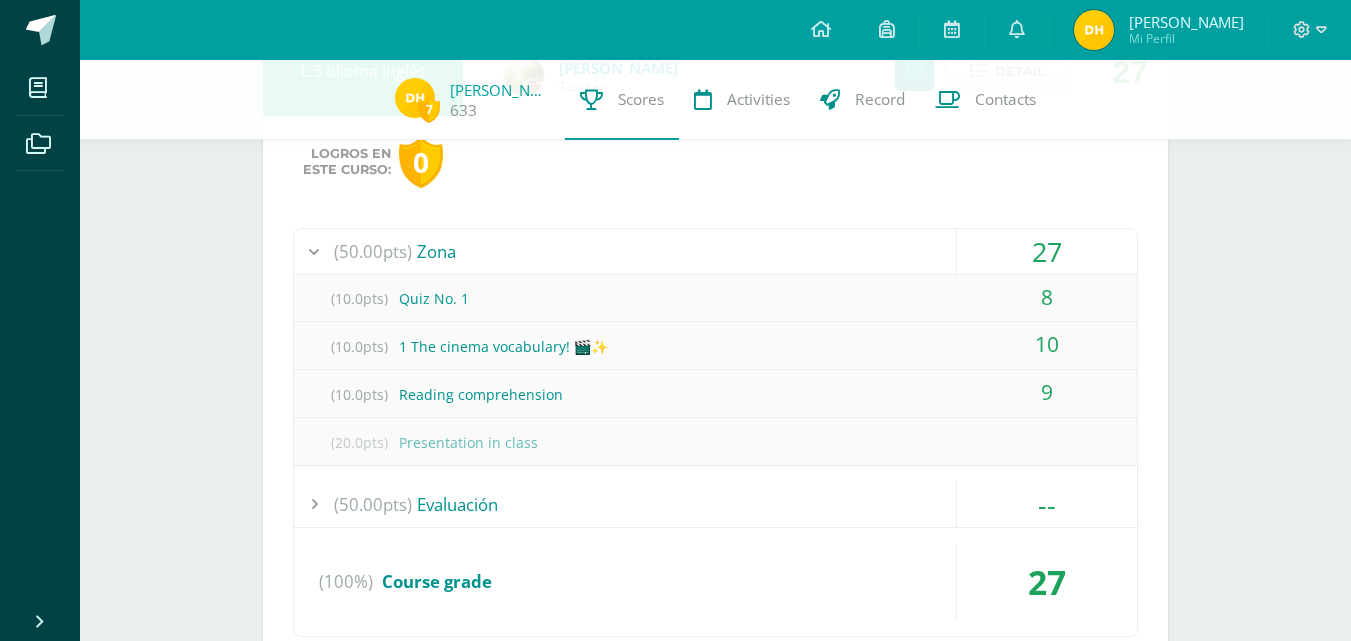 scroll, scrollTop: 400, scrollLeft: 0, axis: vertical 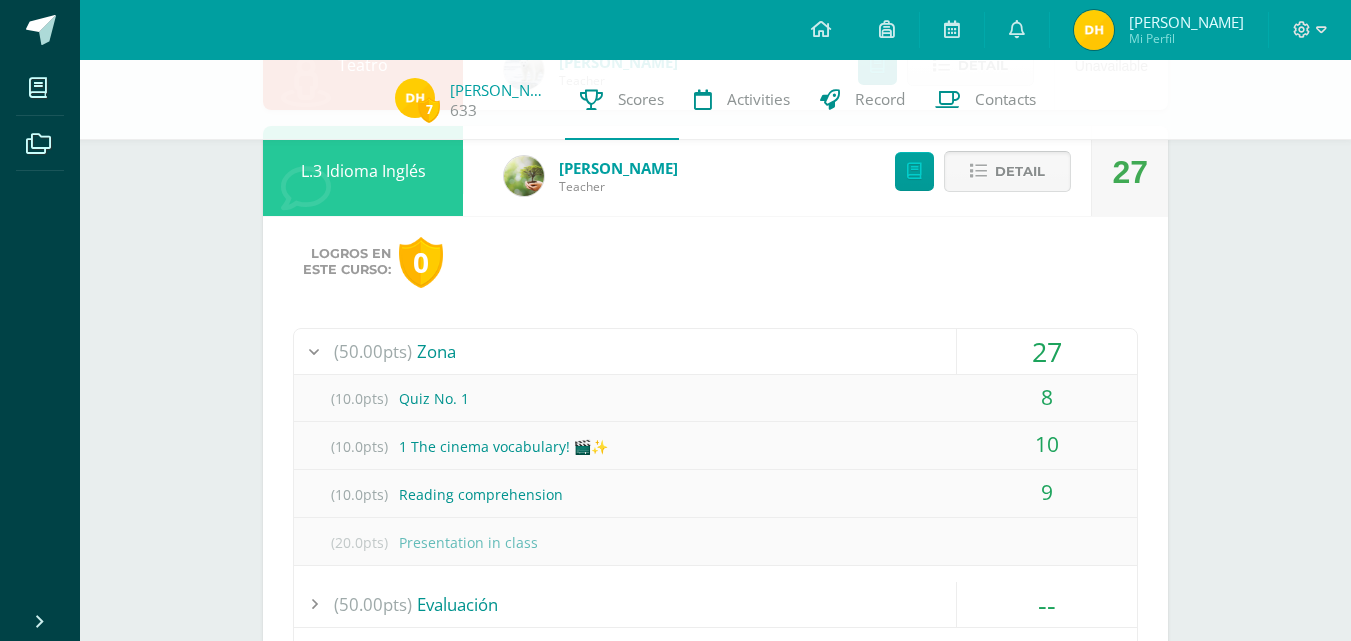 click on "Detail" at bounding box center [1020, 171] 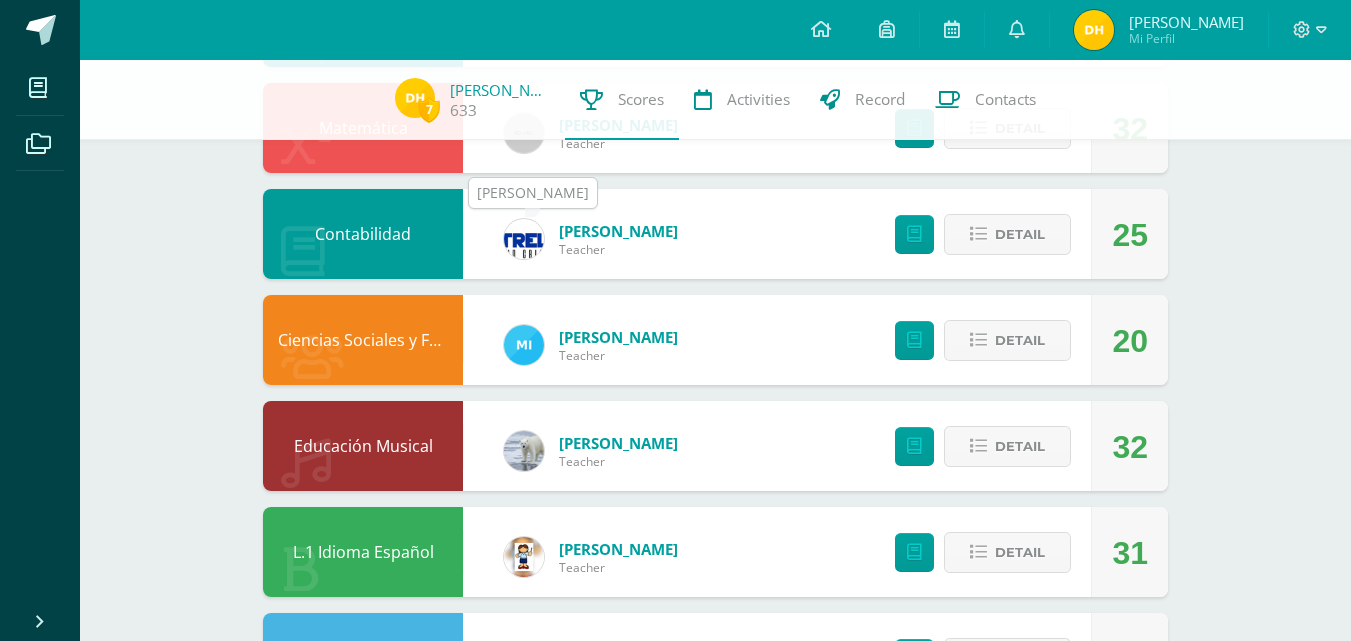 scroll, scrollTop: 900, scrollLeft: 0, axis: vertical 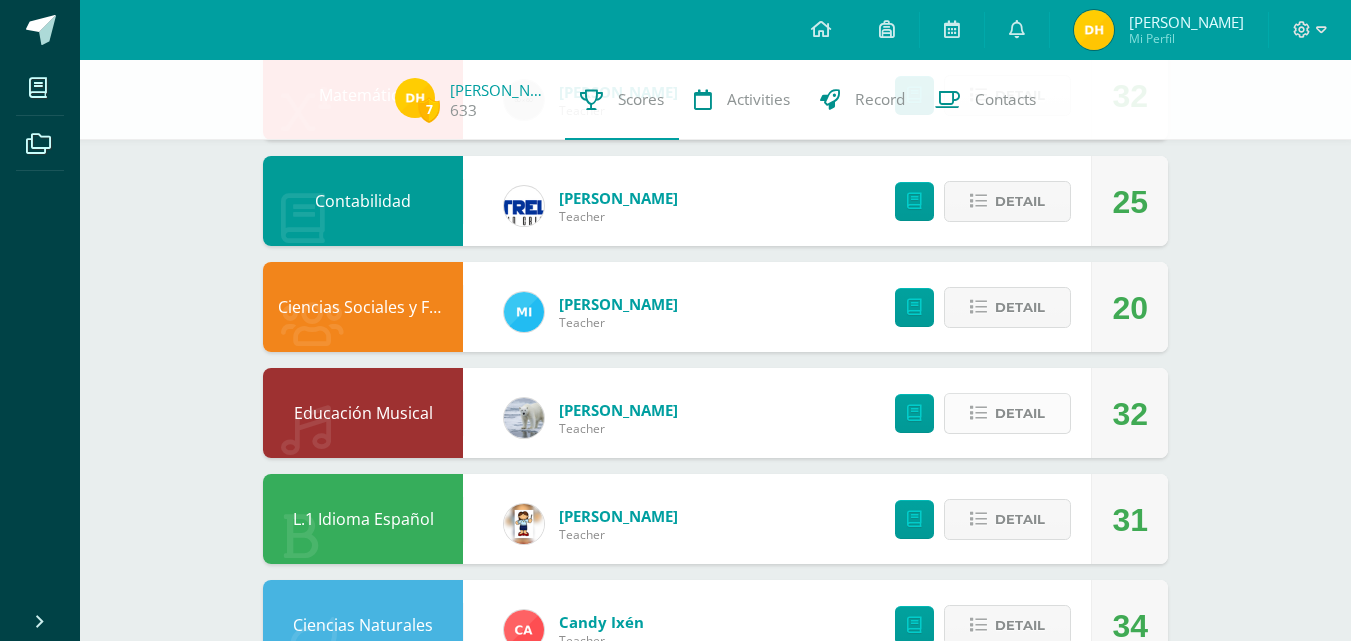 click on "Detail" at bounding box center (1007, 413) 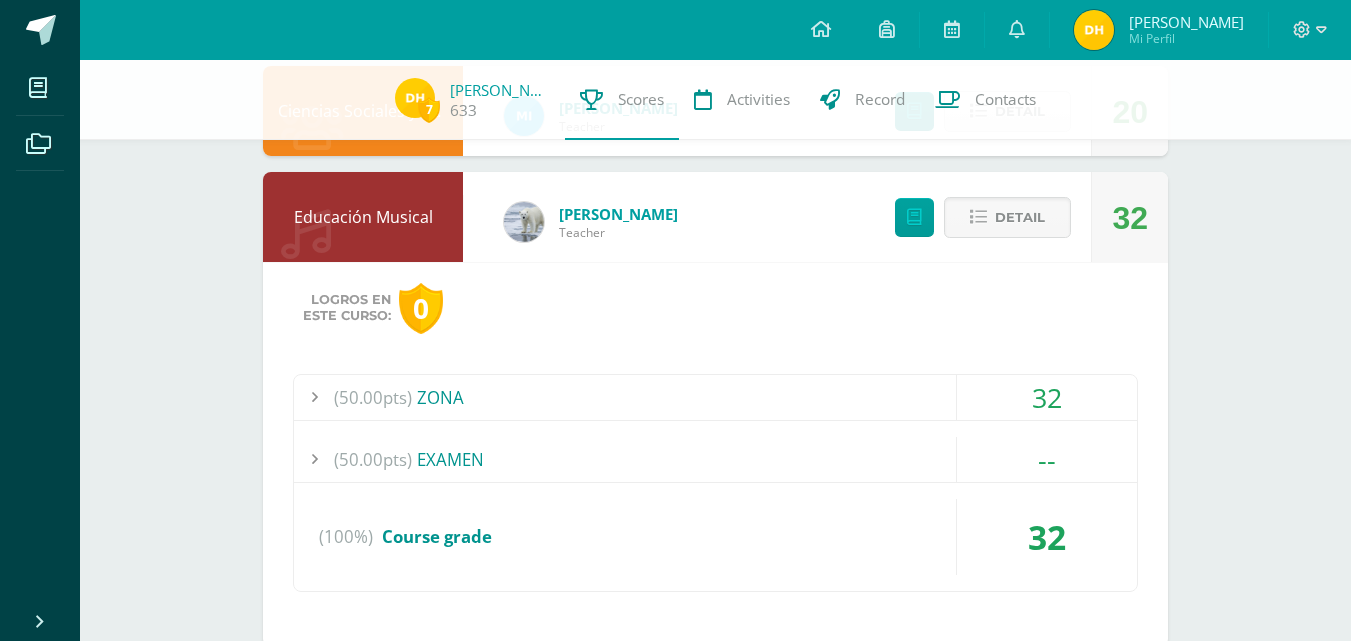scroll, scrollTop: 1100, scrollLeft: 0, axis: vertical 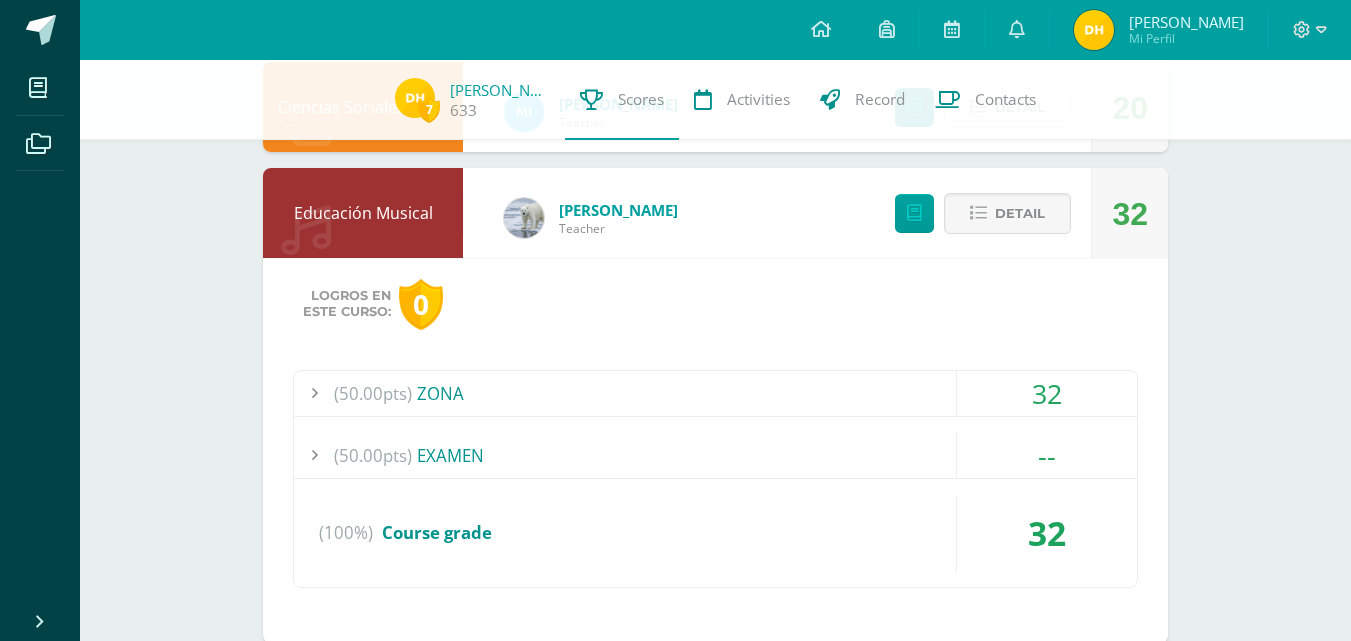 click on "(50.00pts)
ZONA" at bounding box center [715, 393] 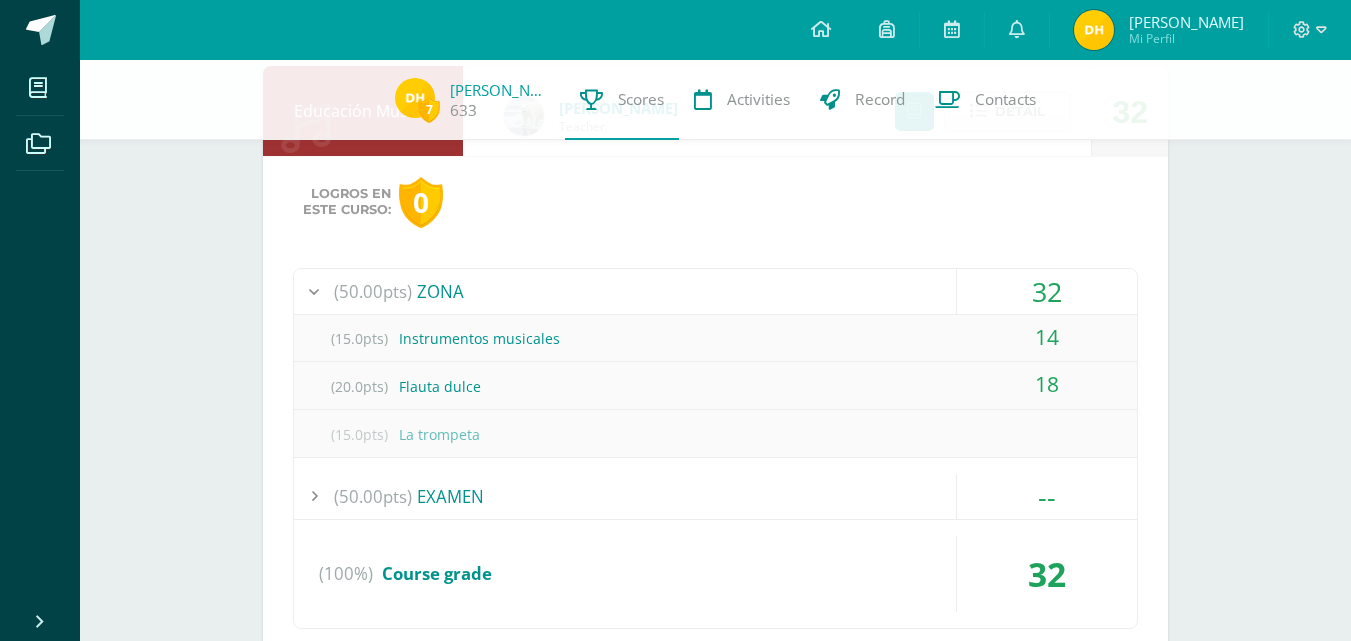 scroll, scrollTop: 1200, scrollLeft: 0, axis: vertical 